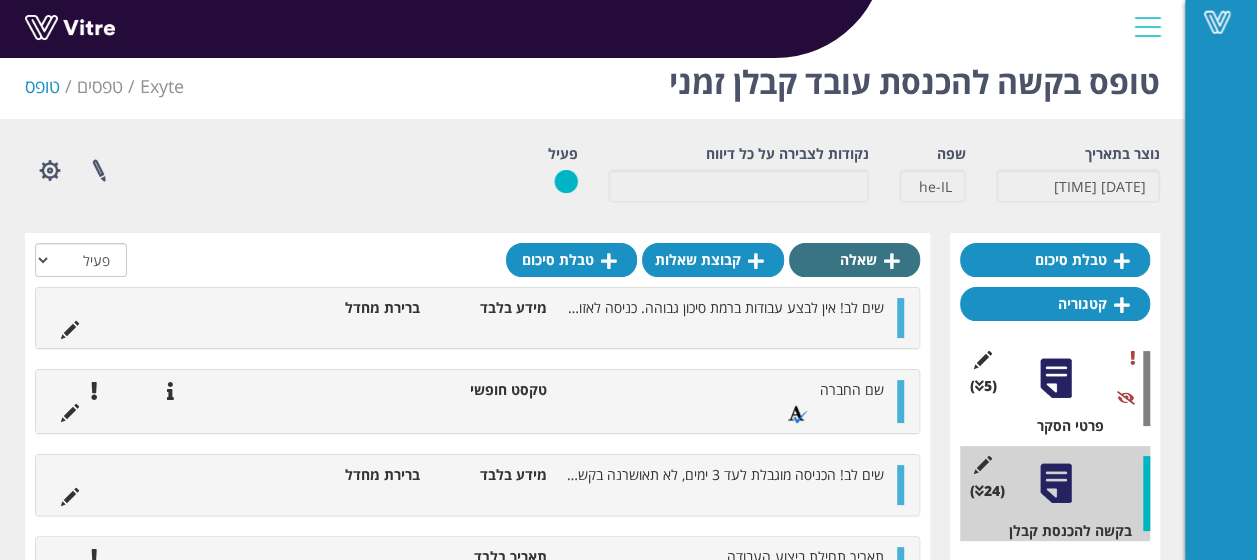 scroll, scrollTop: 0, scrollLeft: 0, axis: both 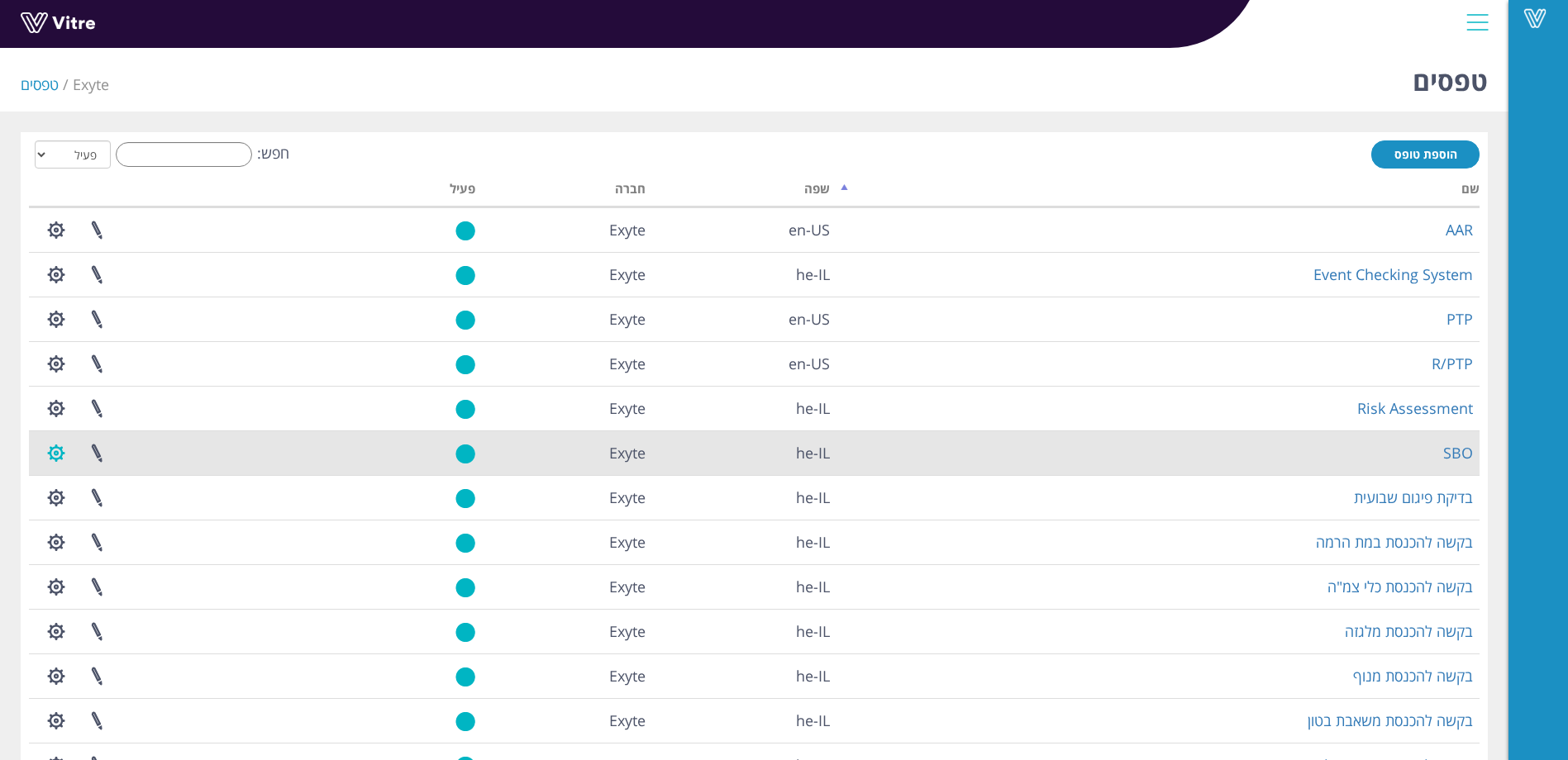 click at bounding box center [56, 453] 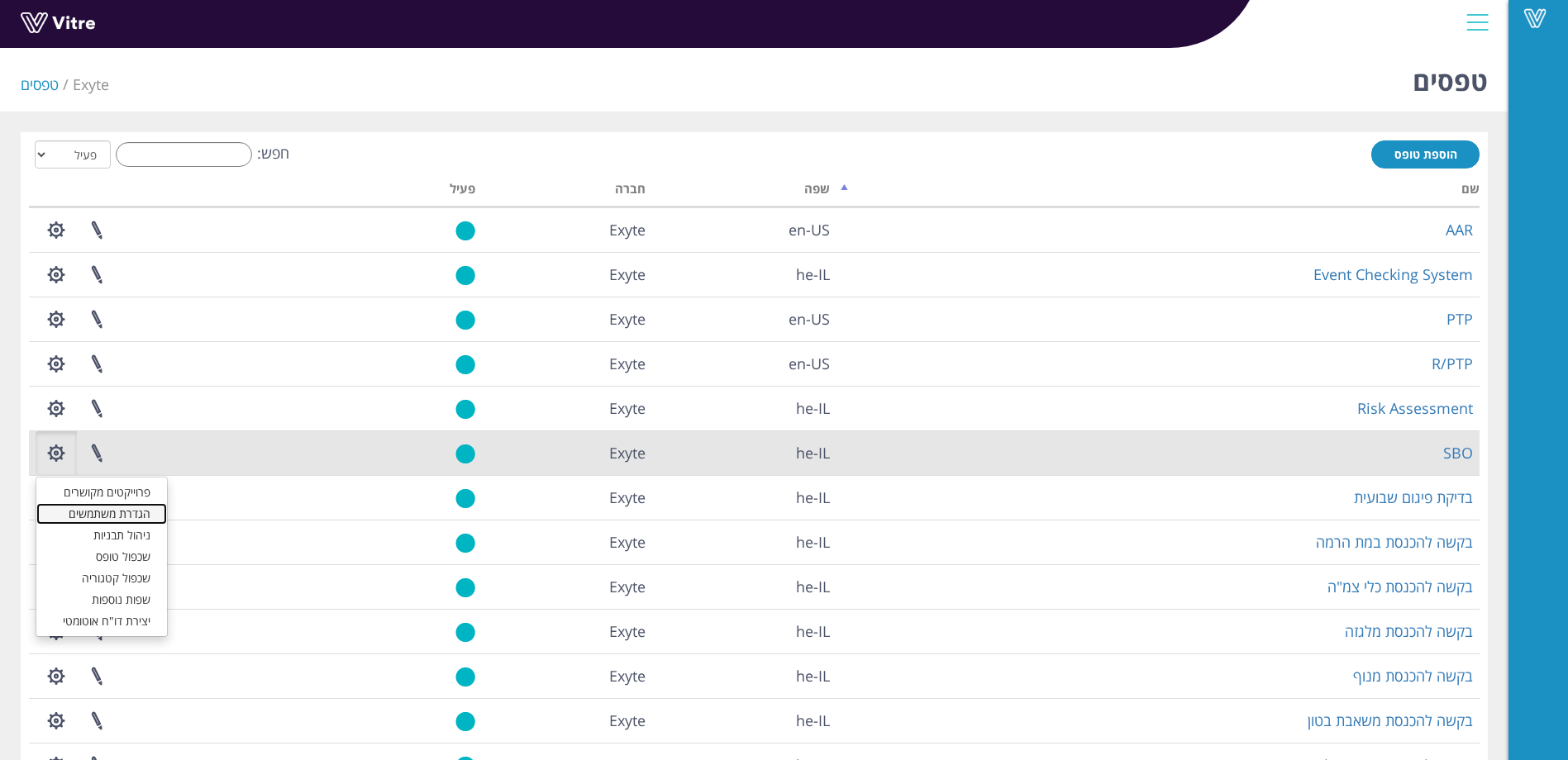 click on "הגדרת משתמשים" at bounding box center (102, 514) 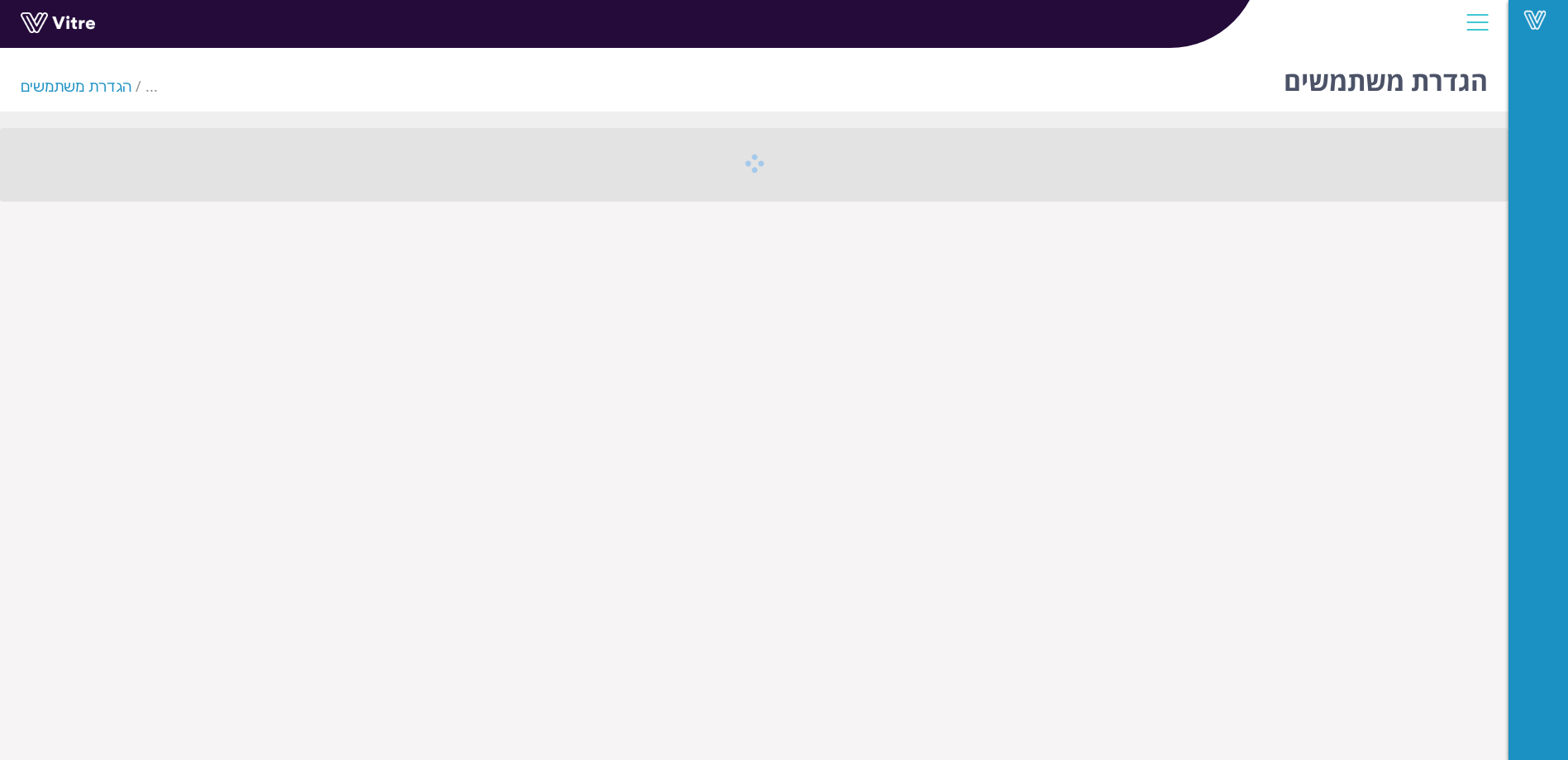 scroll, scrollTop: 0, scrollLeft: 0, axis: both 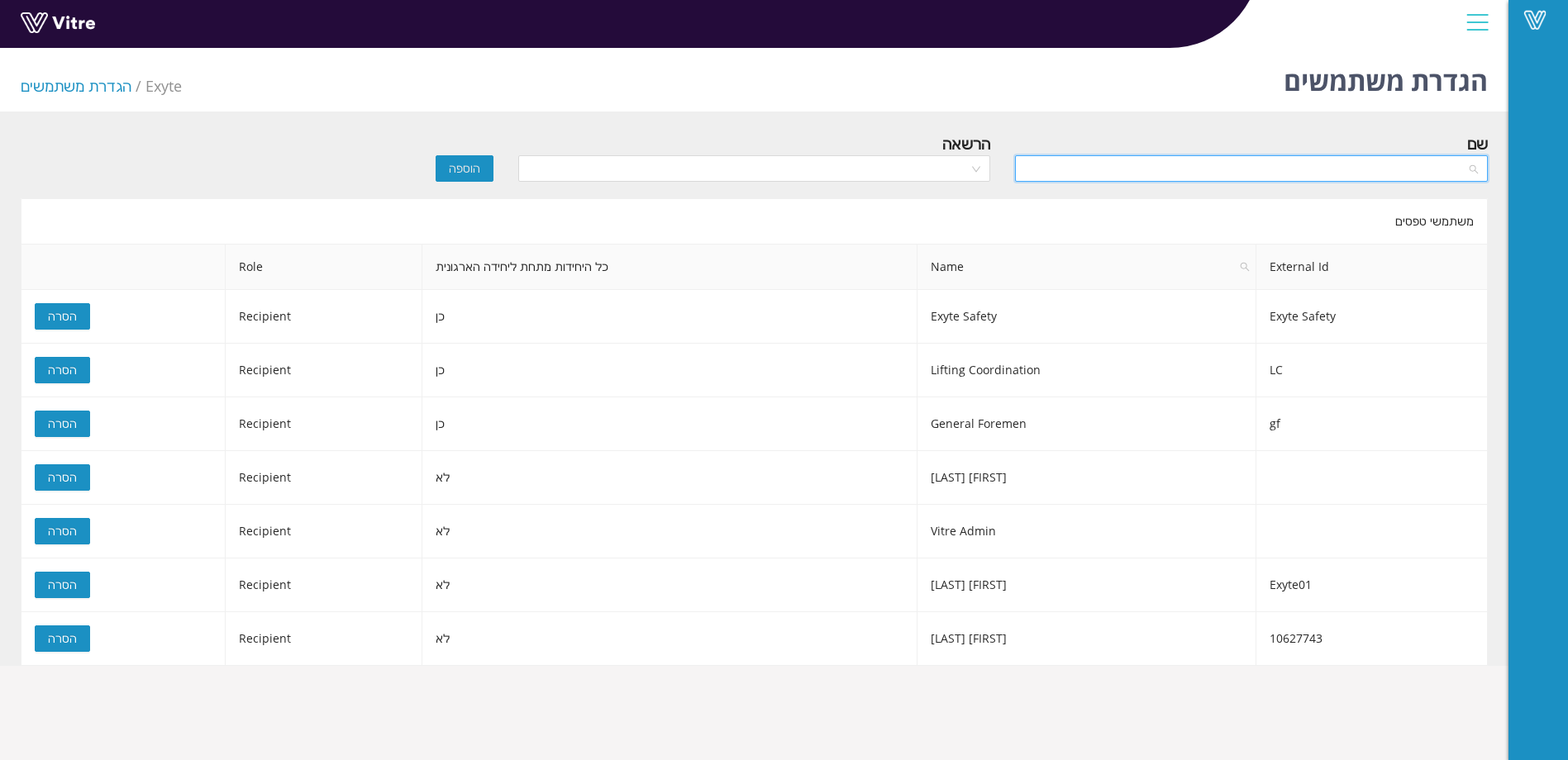 click at bounding box center (1246, 169) 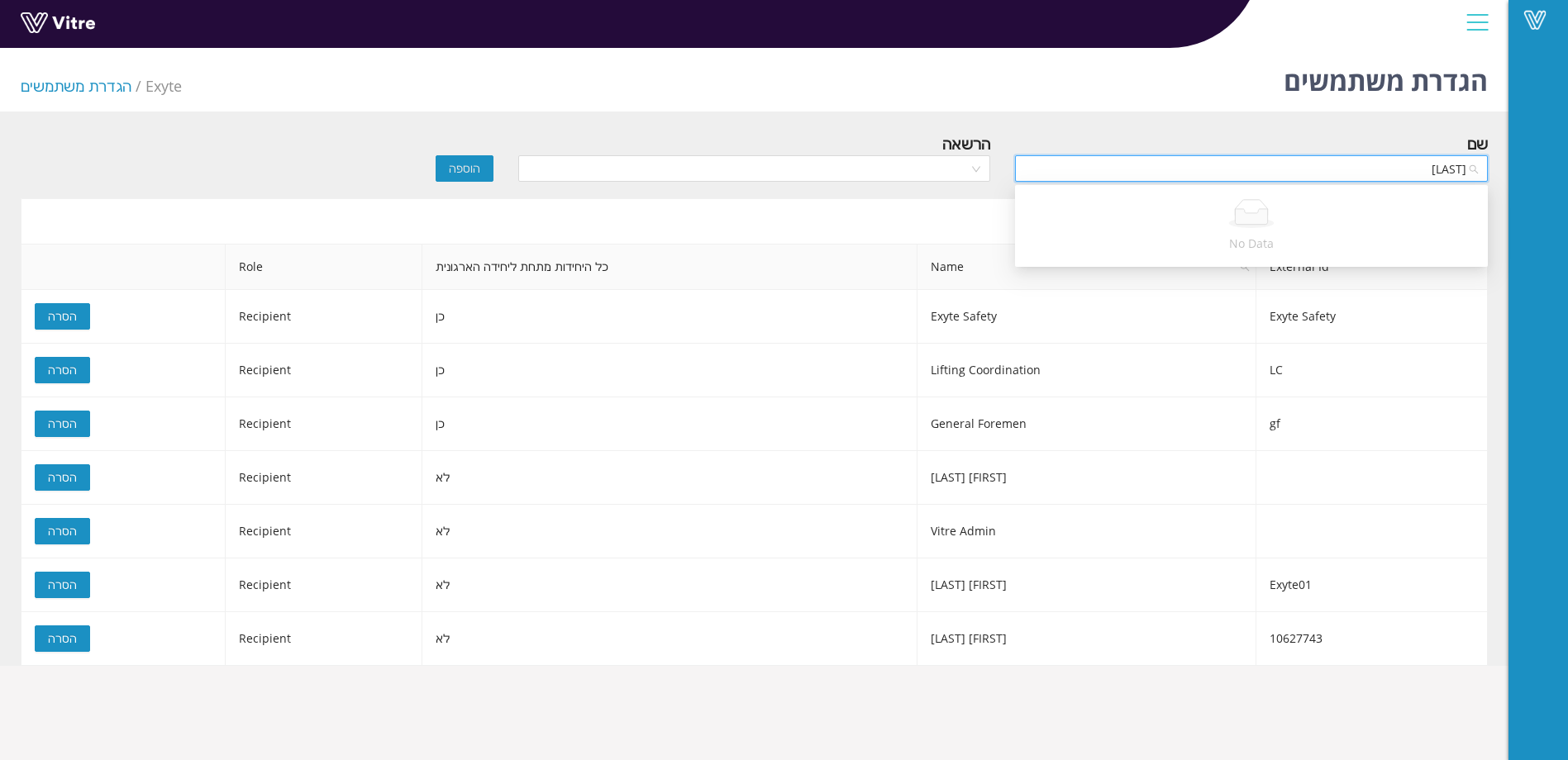 type on "ג" 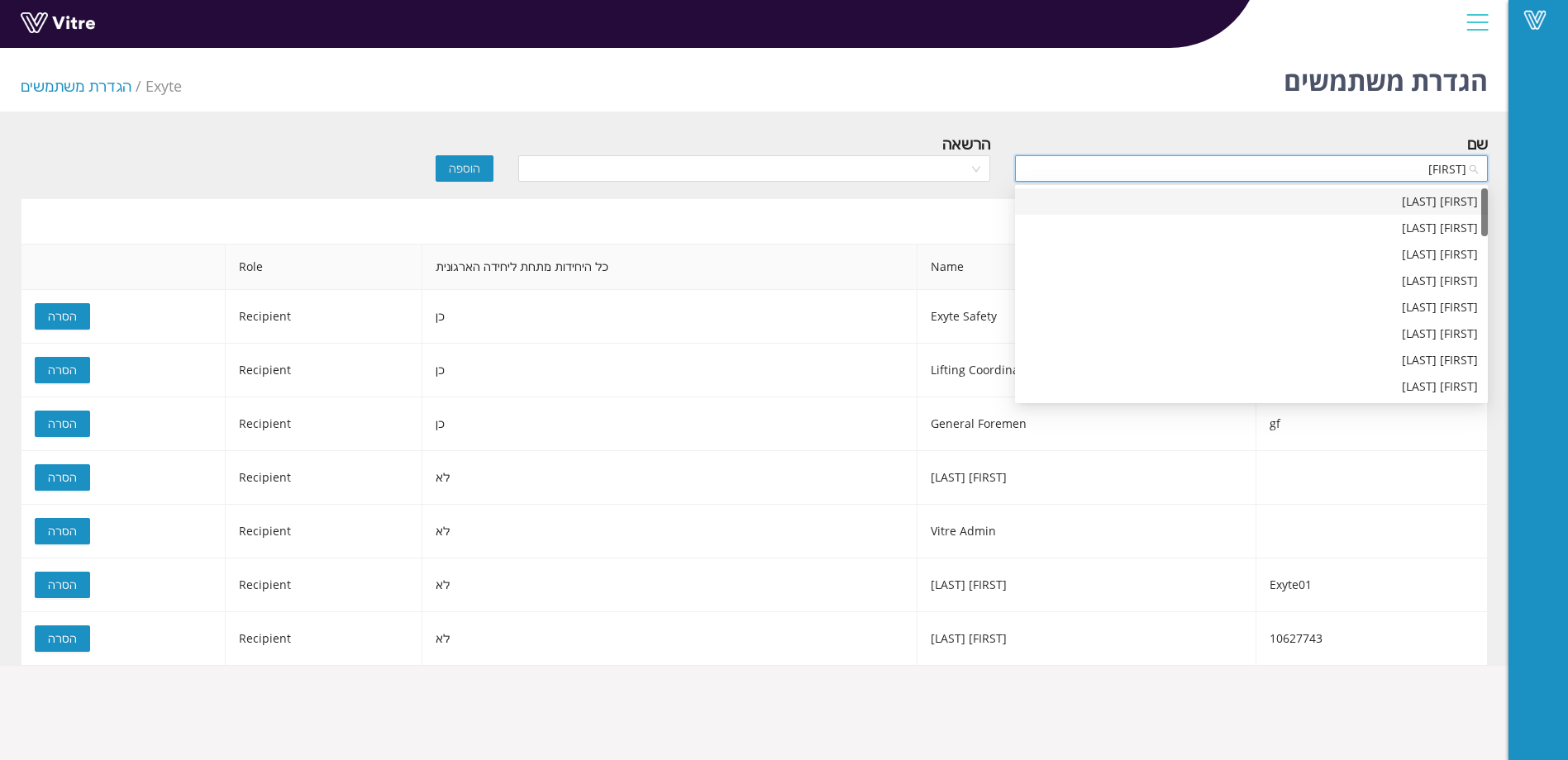 type on "david" 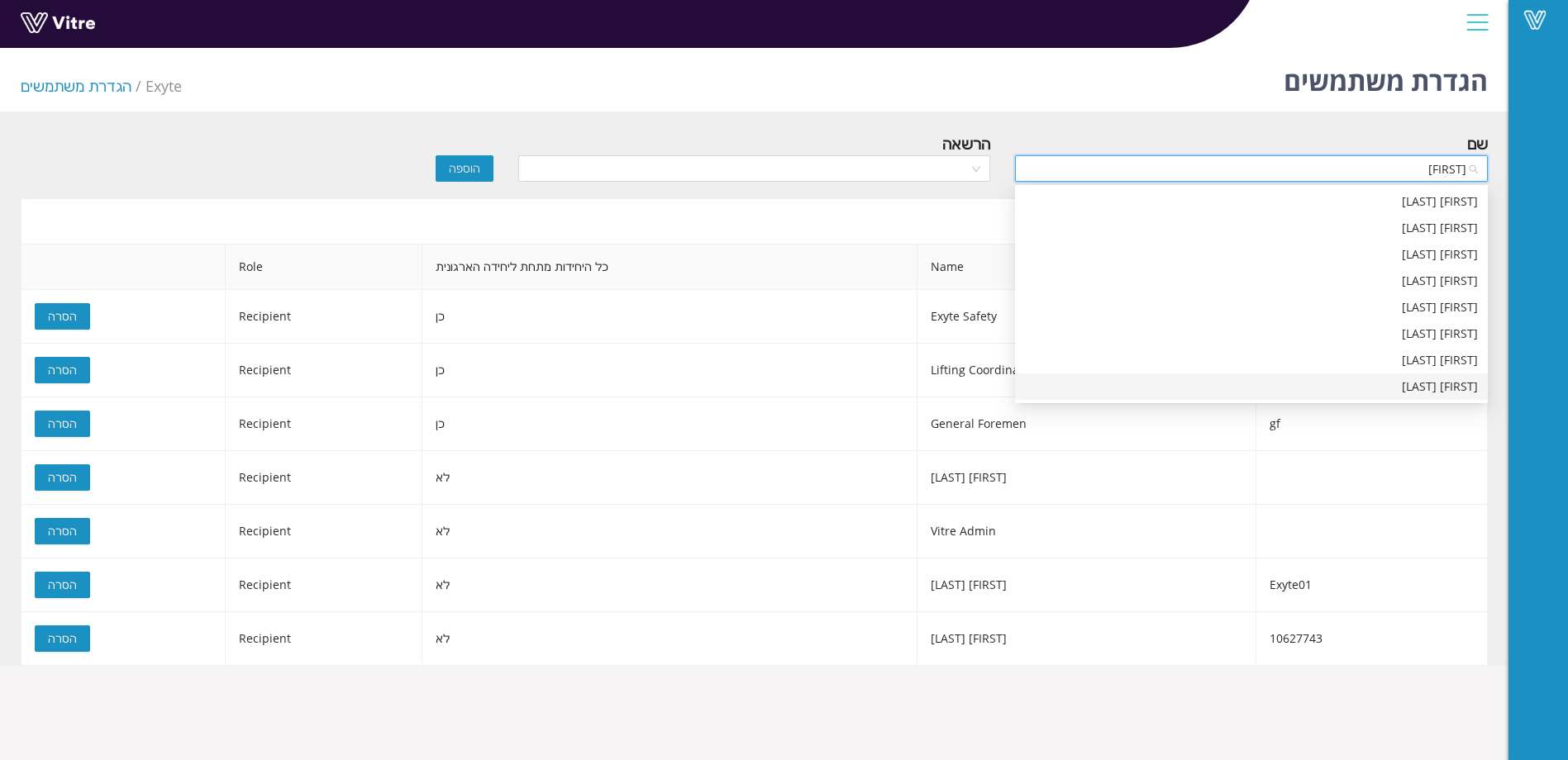 click on "David Ohayon" at bounding box center [1251, 387] 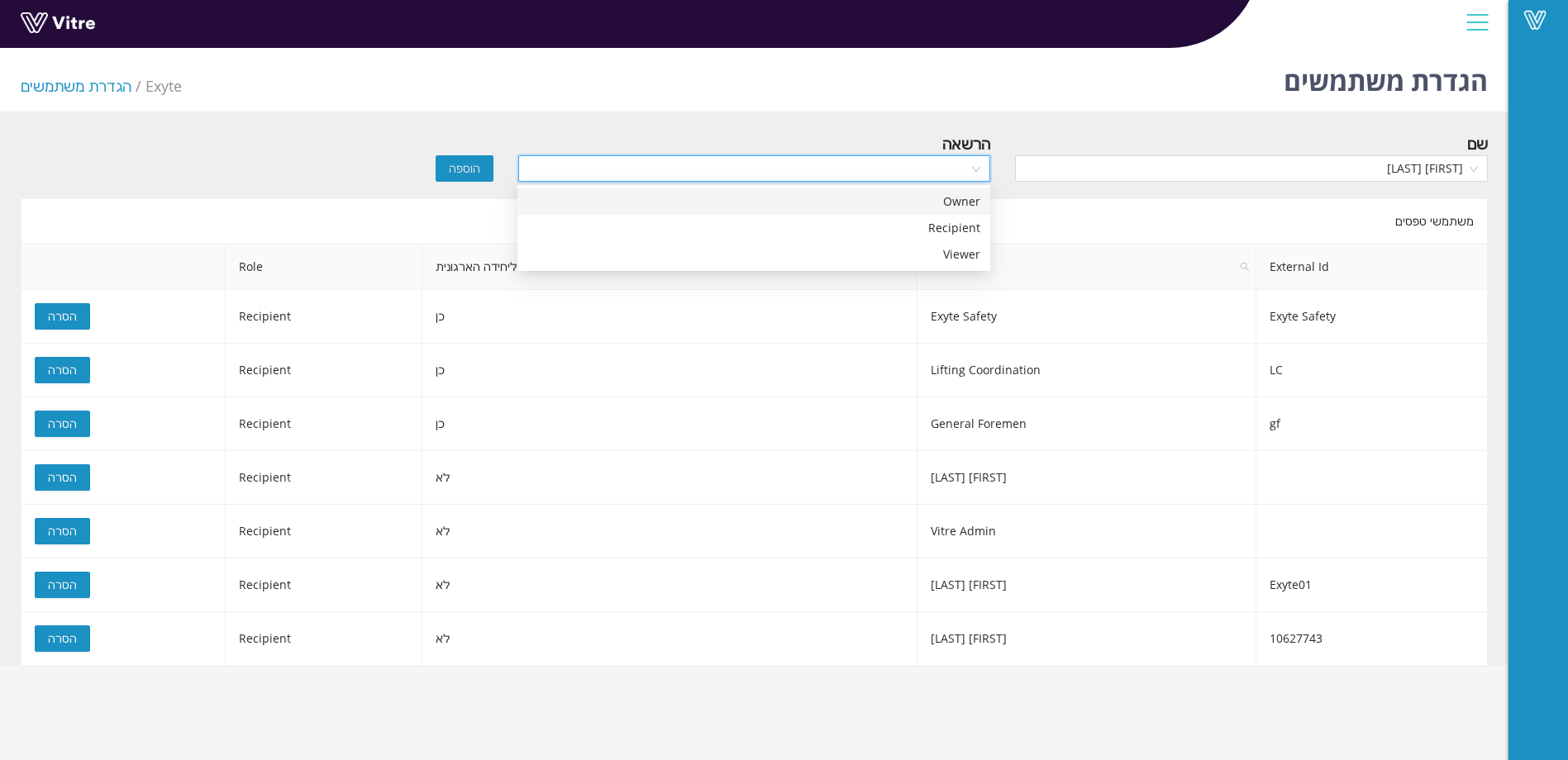click at bounding box center [749, 169] 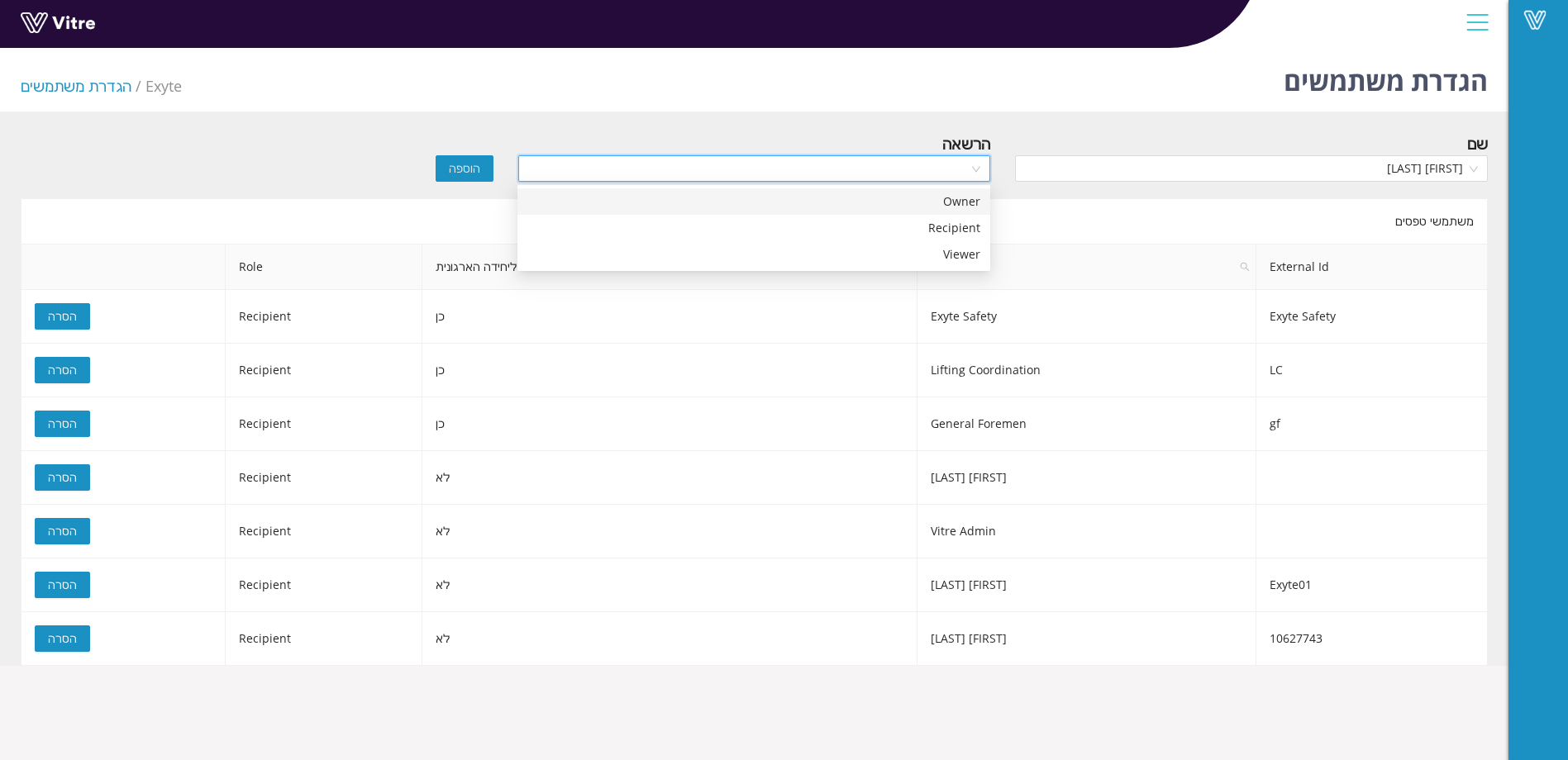 drag, startPoint x: 875, startPoint y: 228, endPoint x: 875, endPoint y: 202, distance: 26 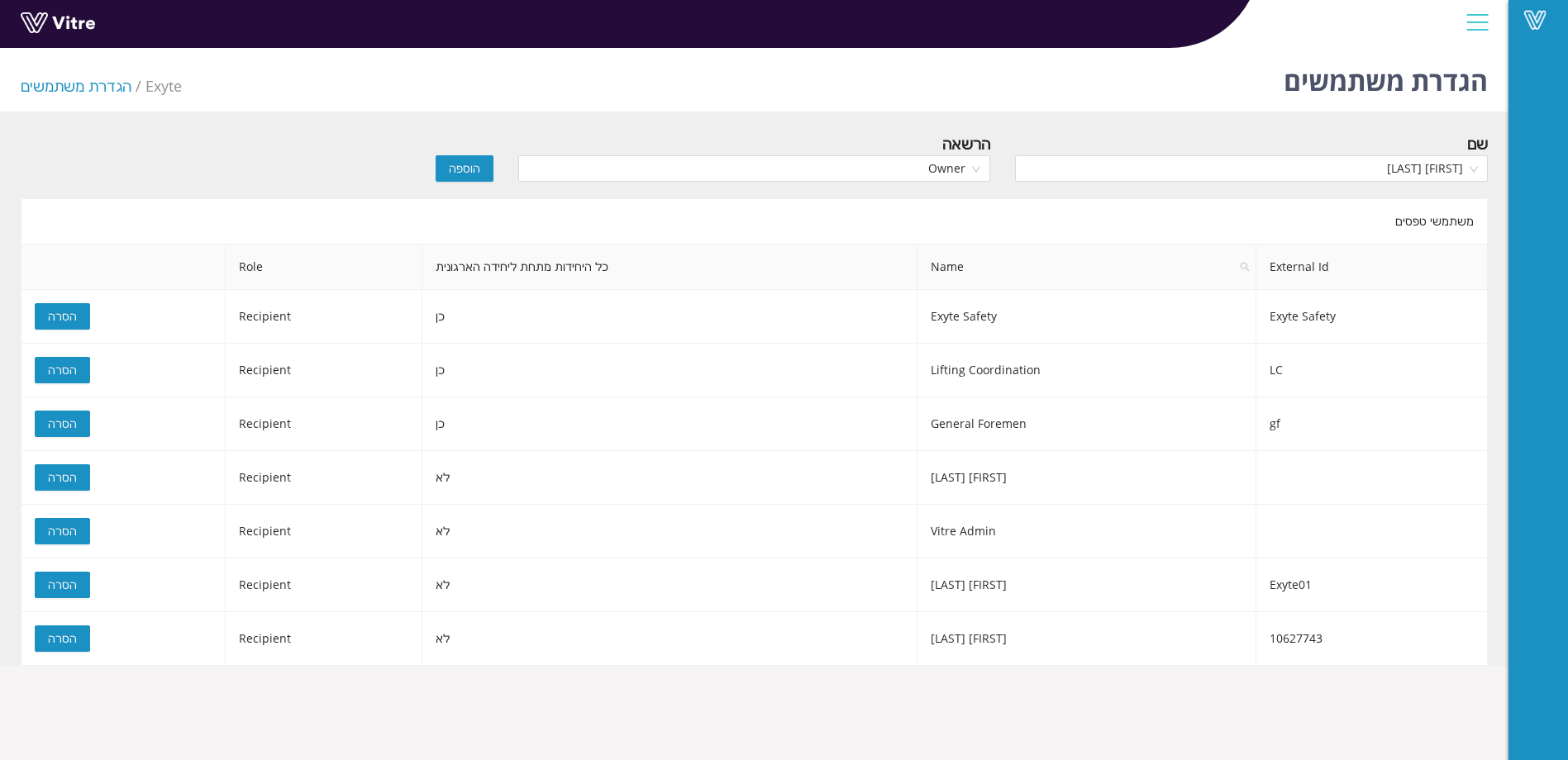 click on "הוספה" at bounding box center [465, 169] 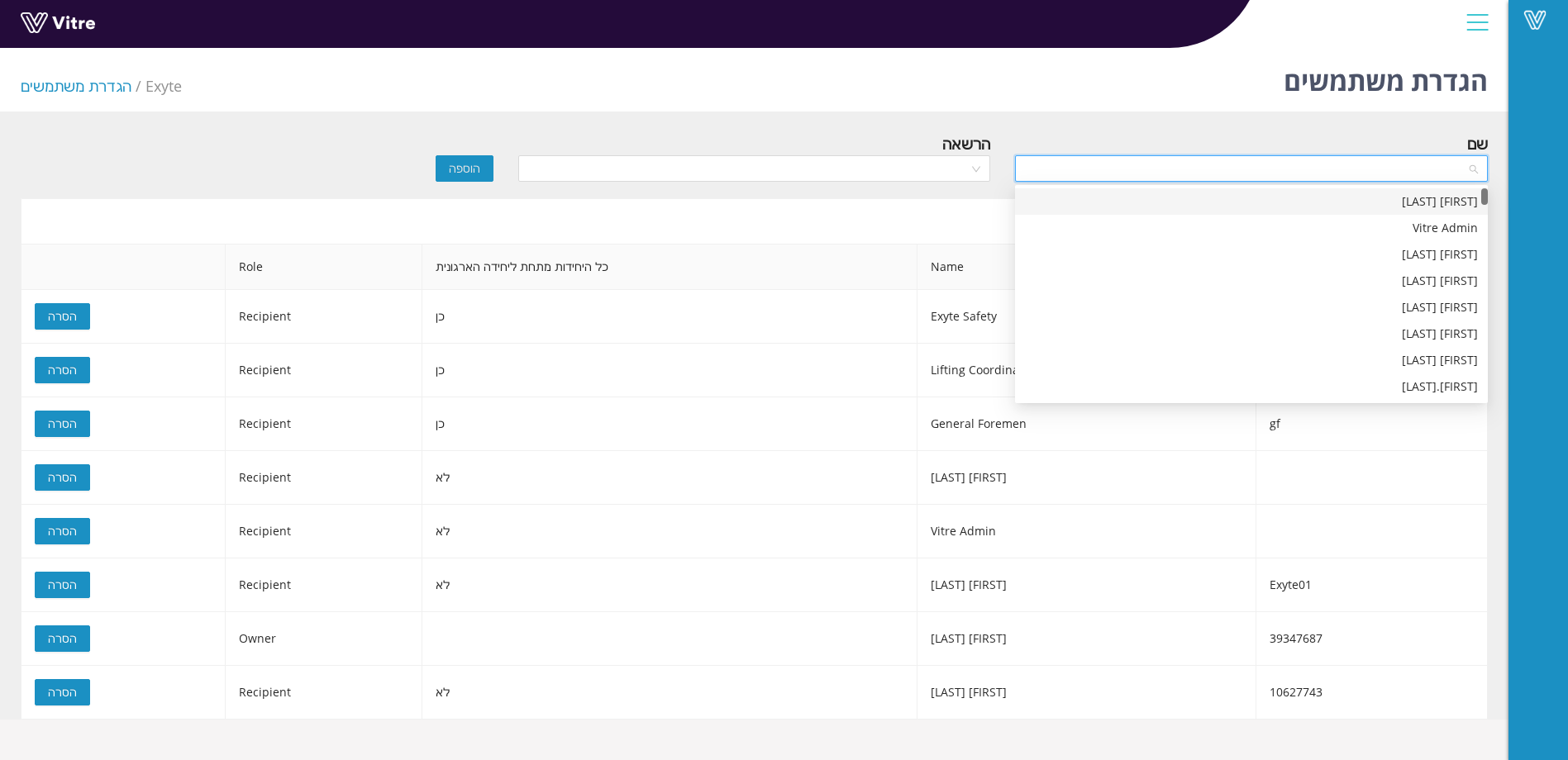 click at bounding box center [1246, 169] 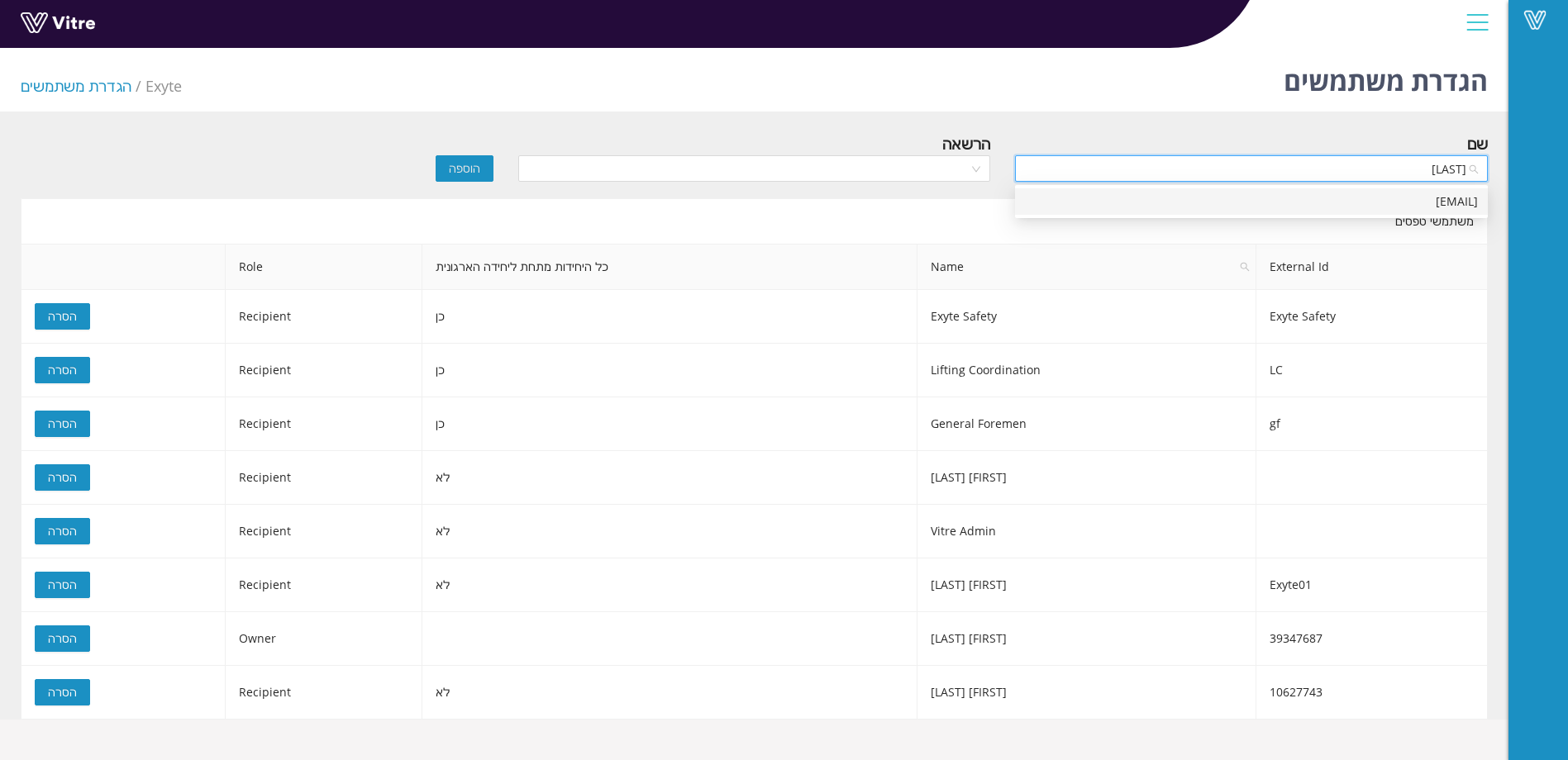 type on "shoham" 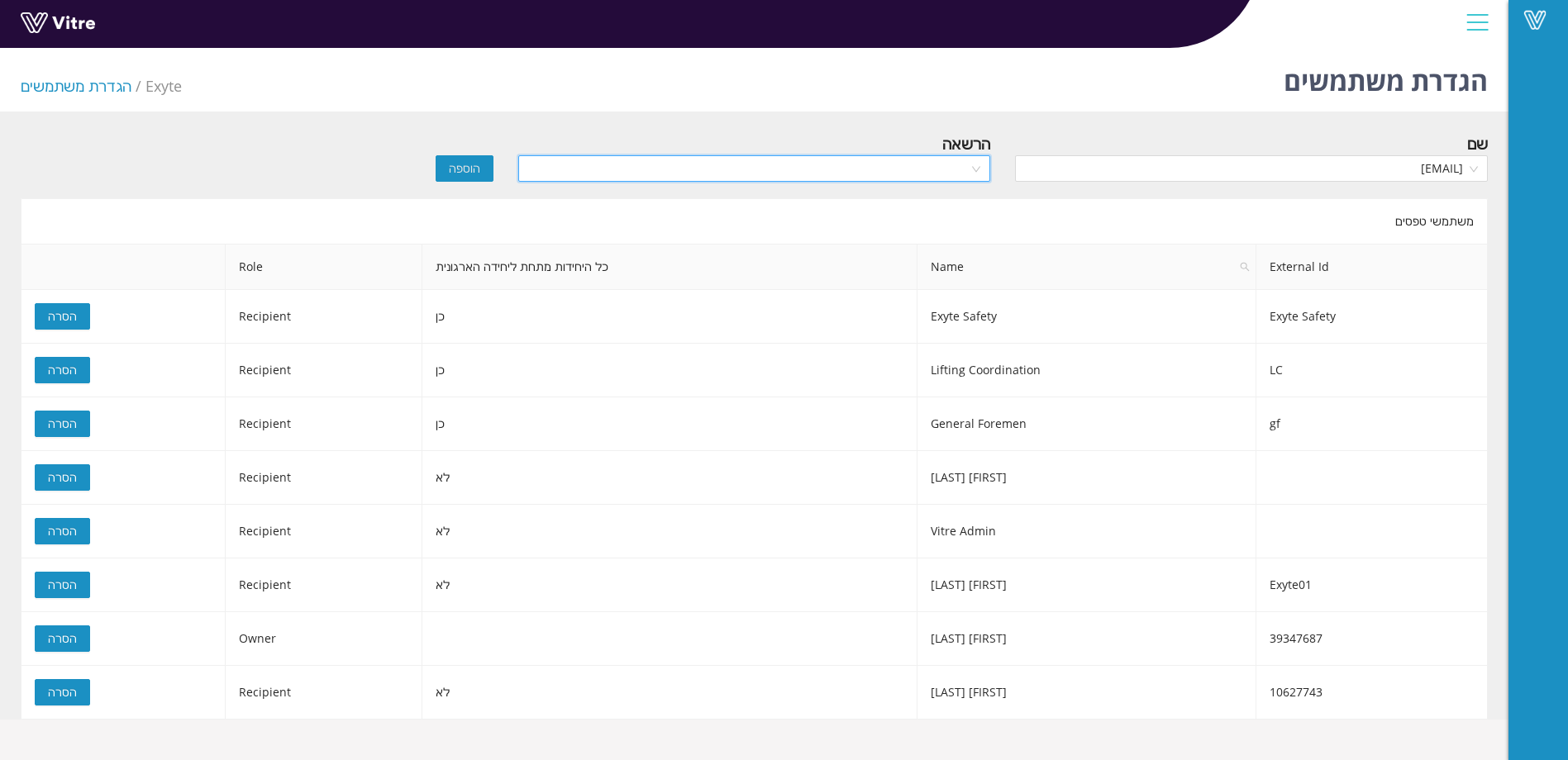 click at bounding box center [749, 169] 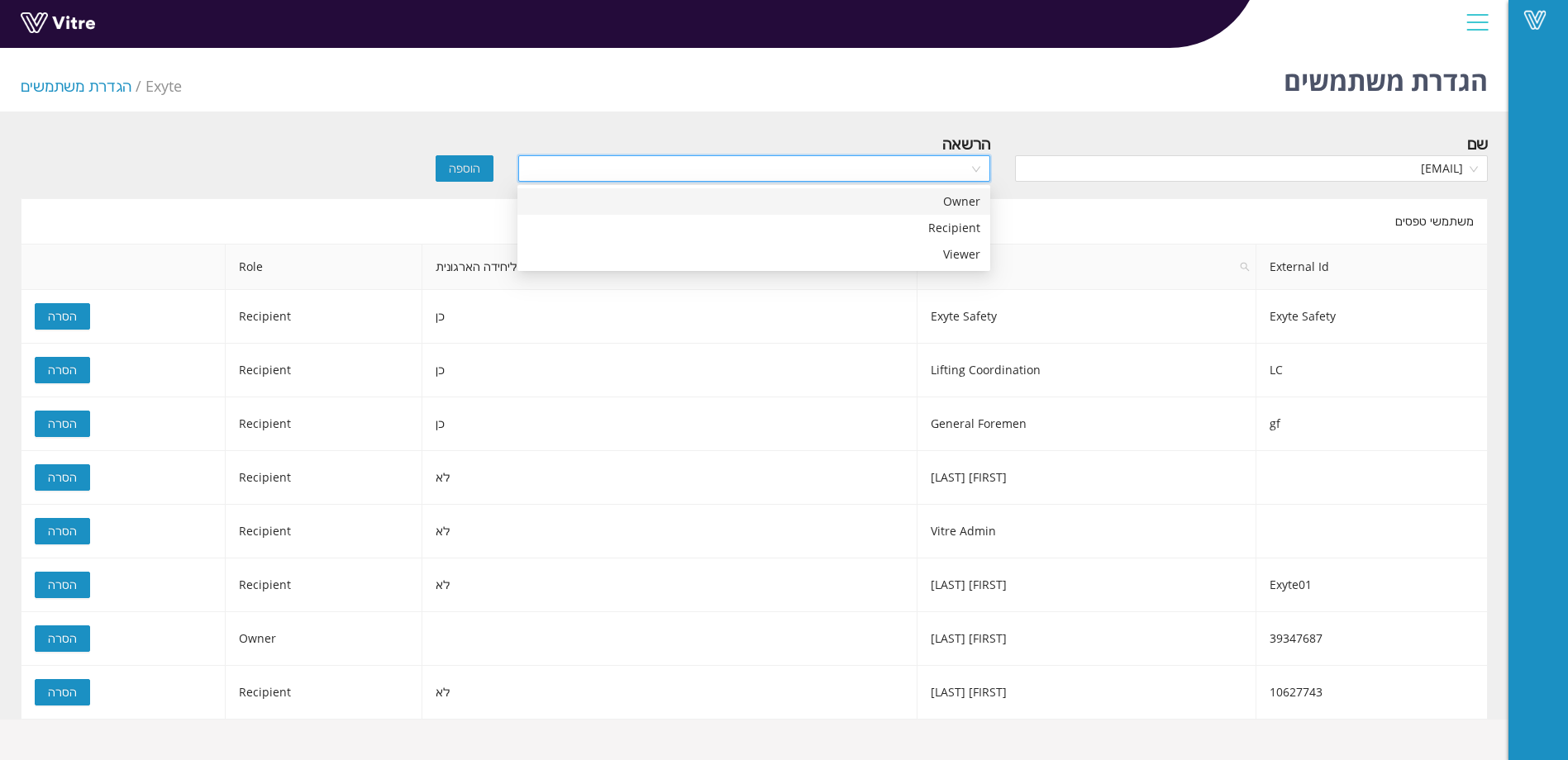 click on "Owner" at bounding box center (754, 202) 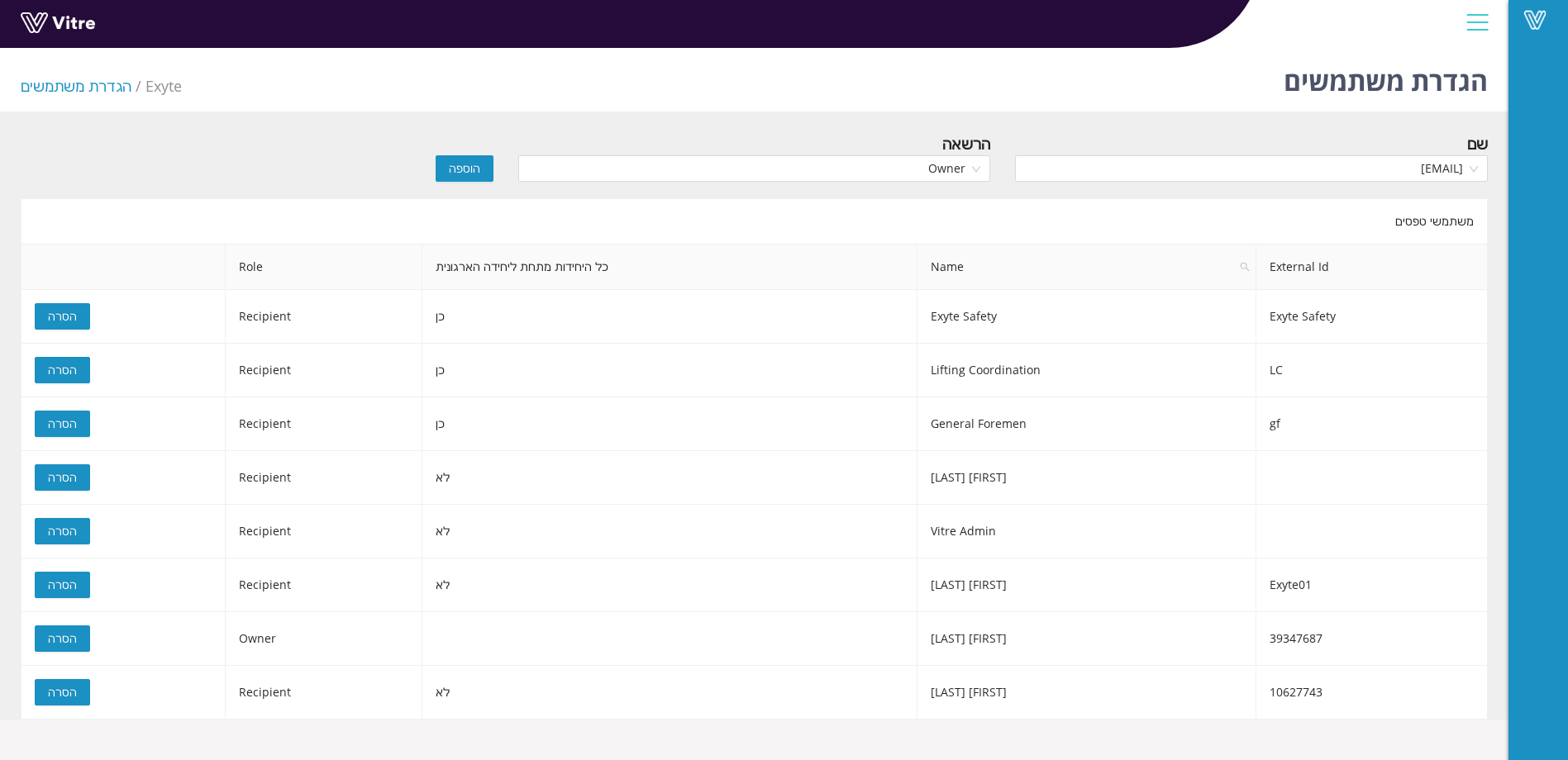 click on "הוספה" at bounding box center [465, 169] 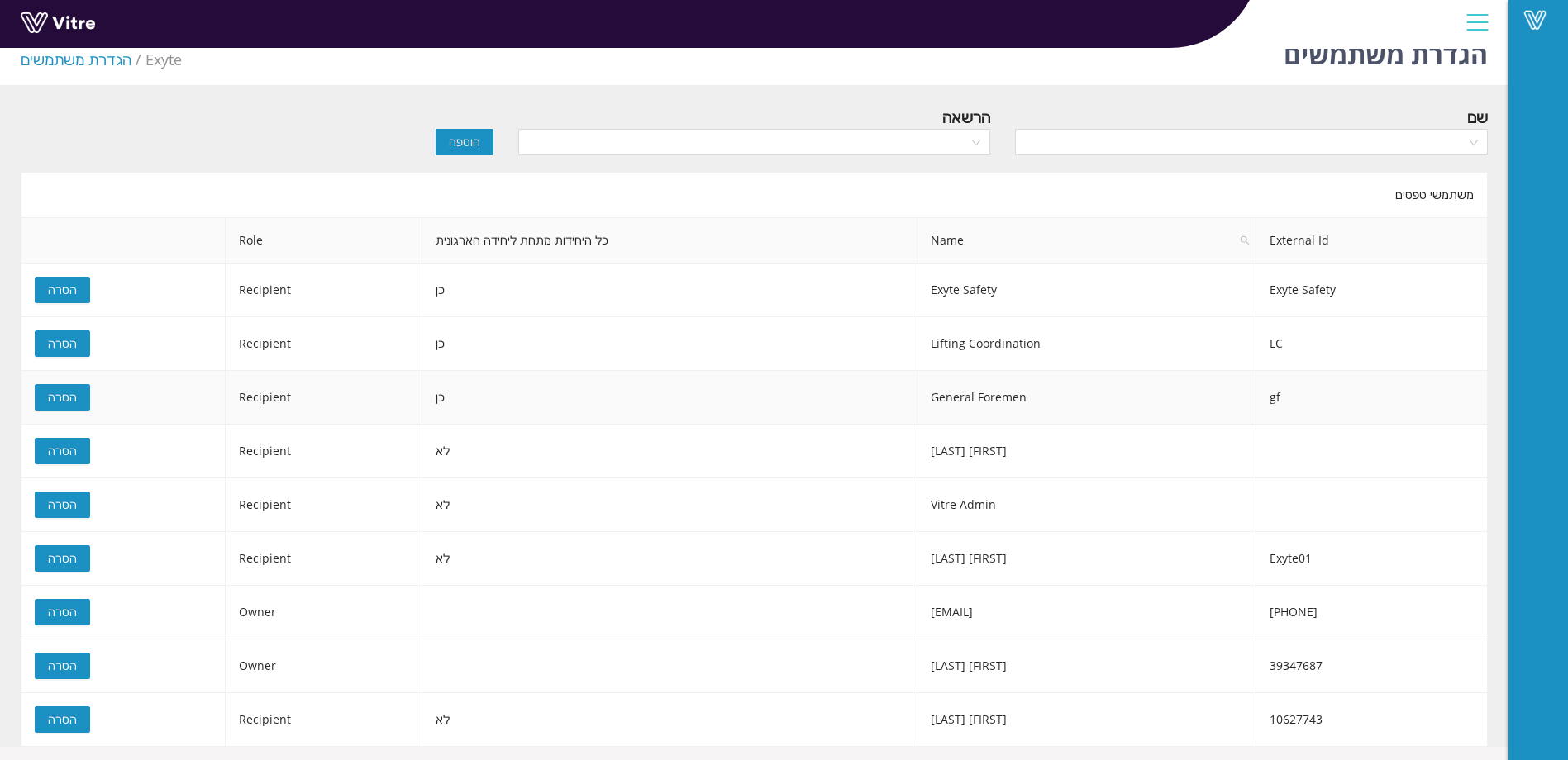 scroll, scrollTop: 41, scrollLeft: 0, axis: vertical 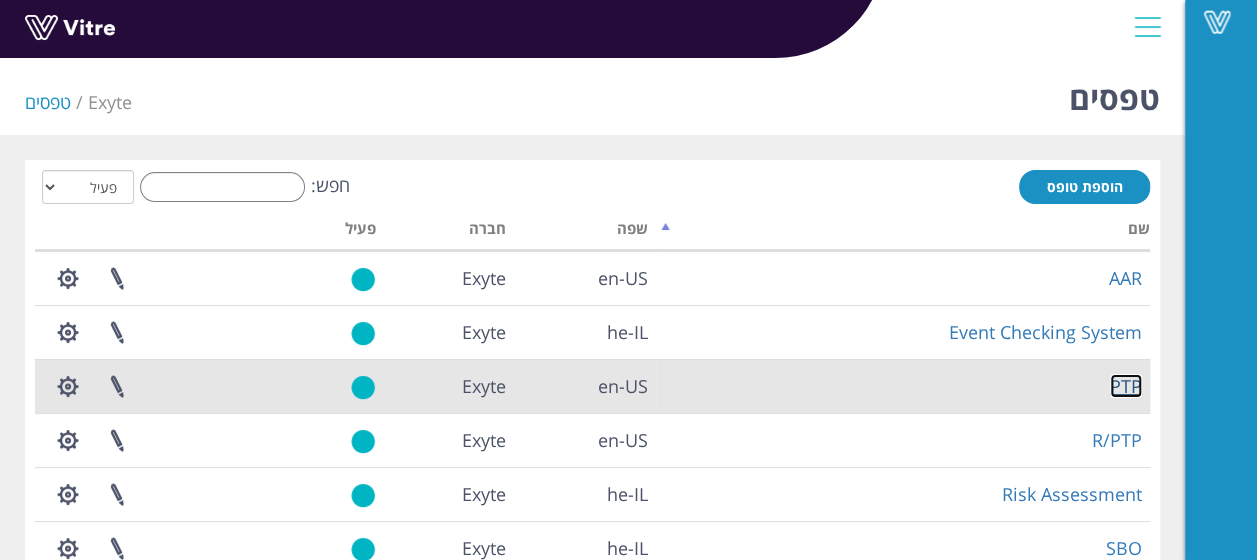 click on "PTP" at bounding box center (1126, 386) 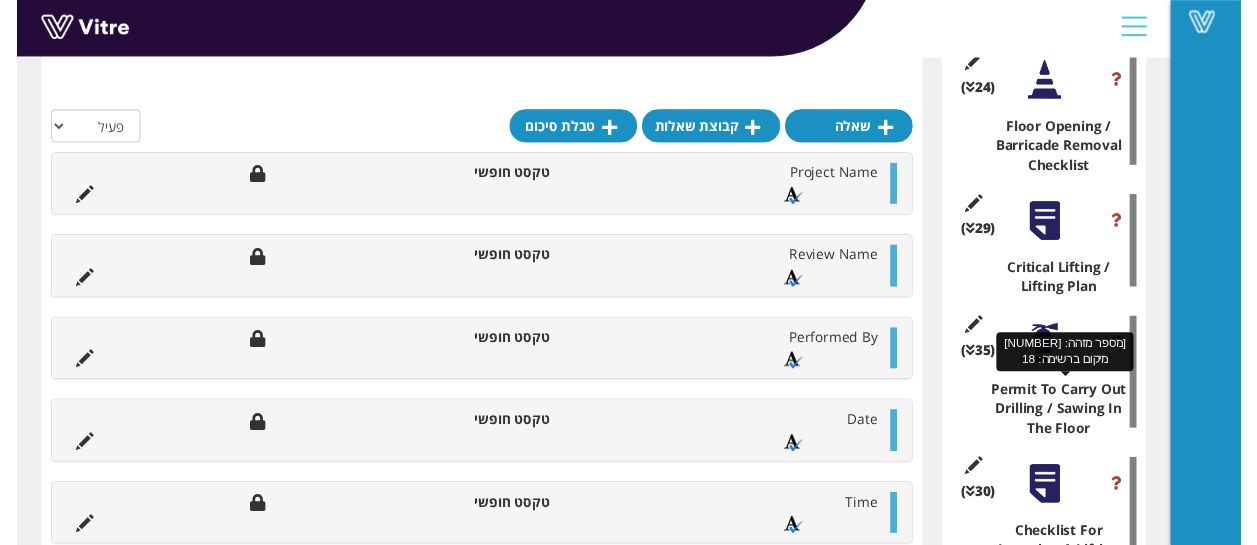 scroll, scrollTop: 1400, scrollLeft: 0, axis: vertical 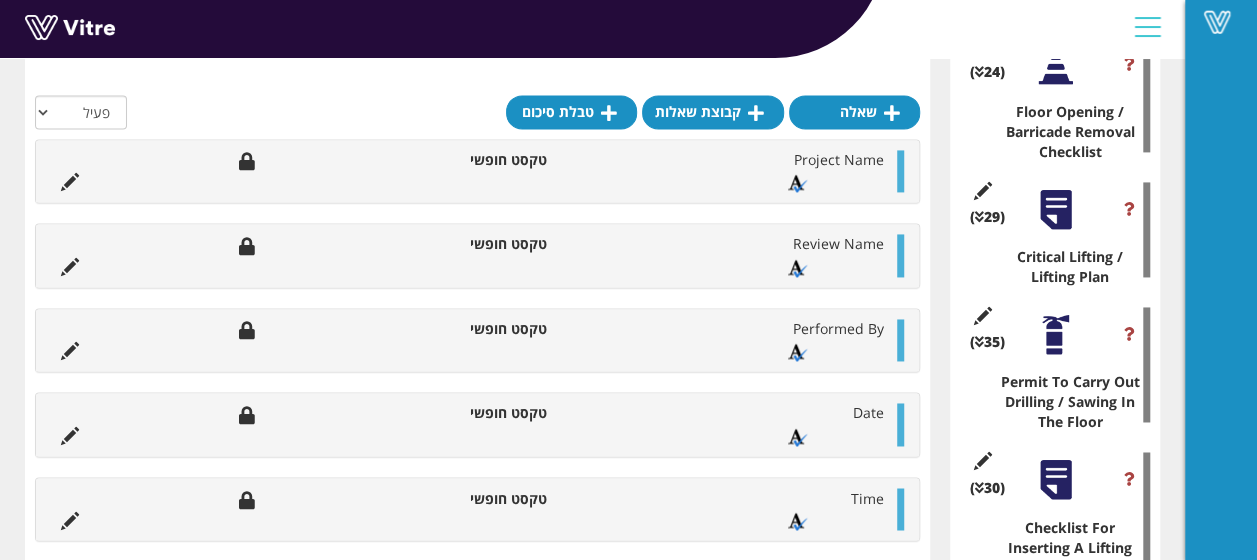 click at bounding box center (1055, 209) 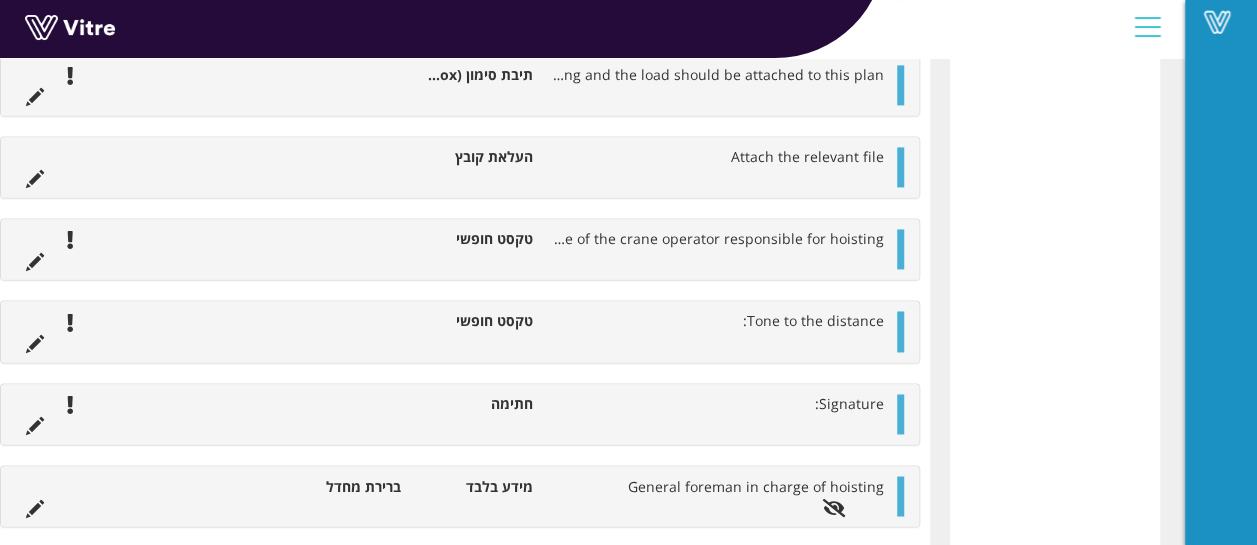 scroll, scrollTop: 5200, scrollLeft: 0, axis: vertical 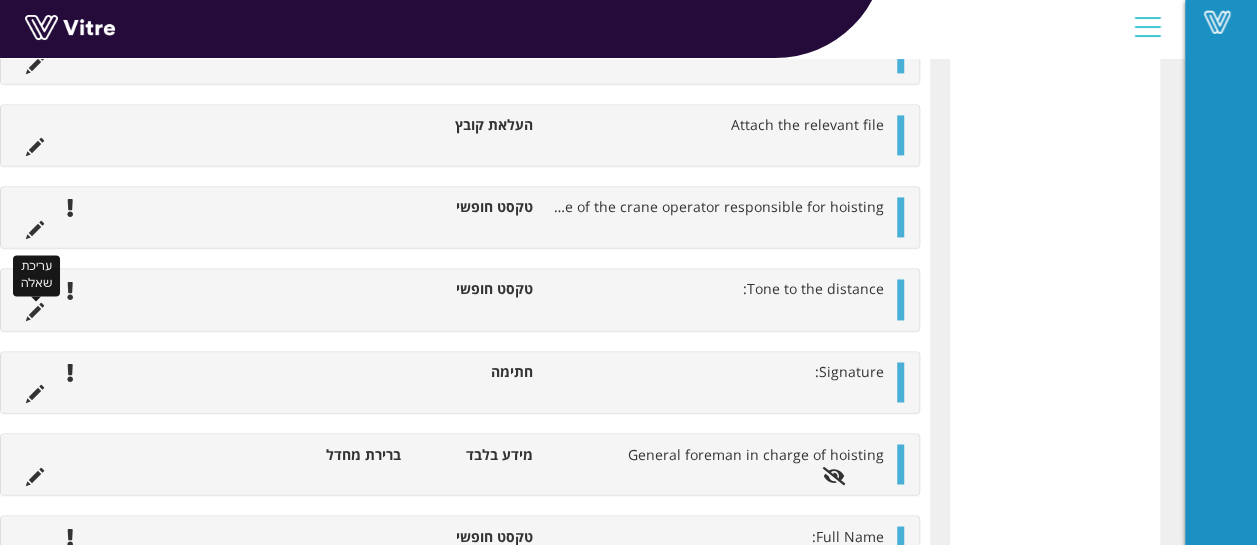click at bounding box center (35, 312) 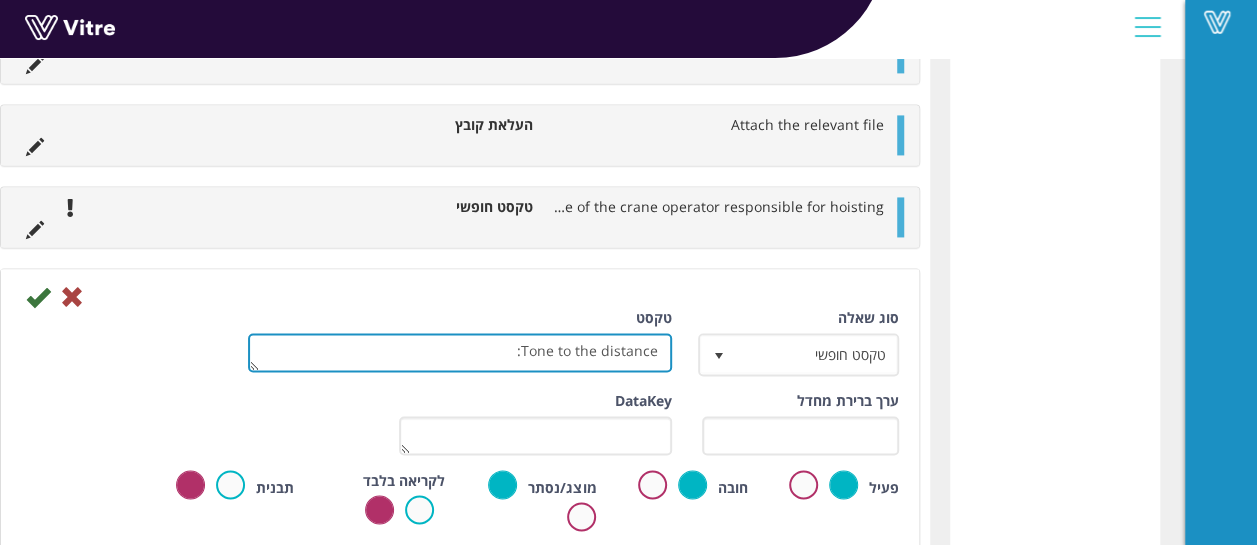 click on "Tone to the distance:" at bounding box center [460, 352] 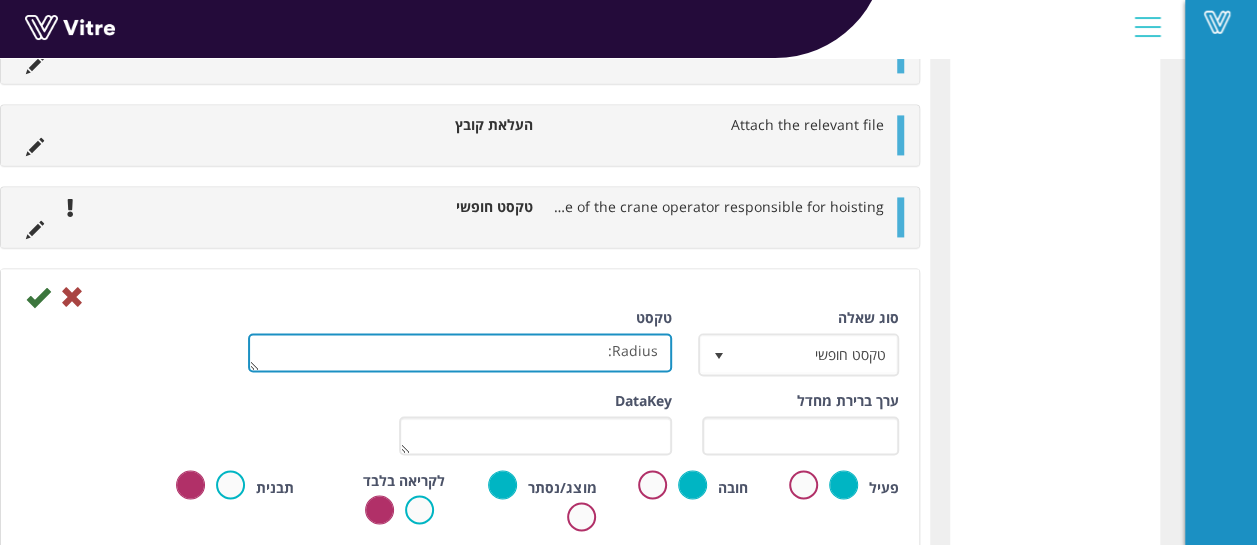 click on "Tone to the distance:" at bounding box center [460, 352] 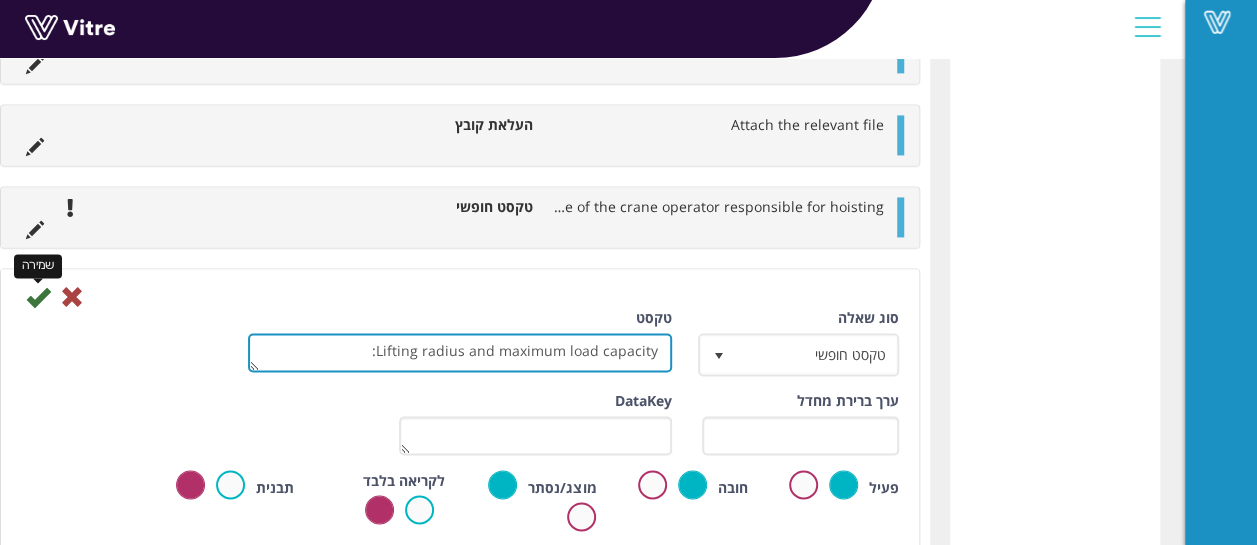 type on "Lifting radius and maximum load capacity:" 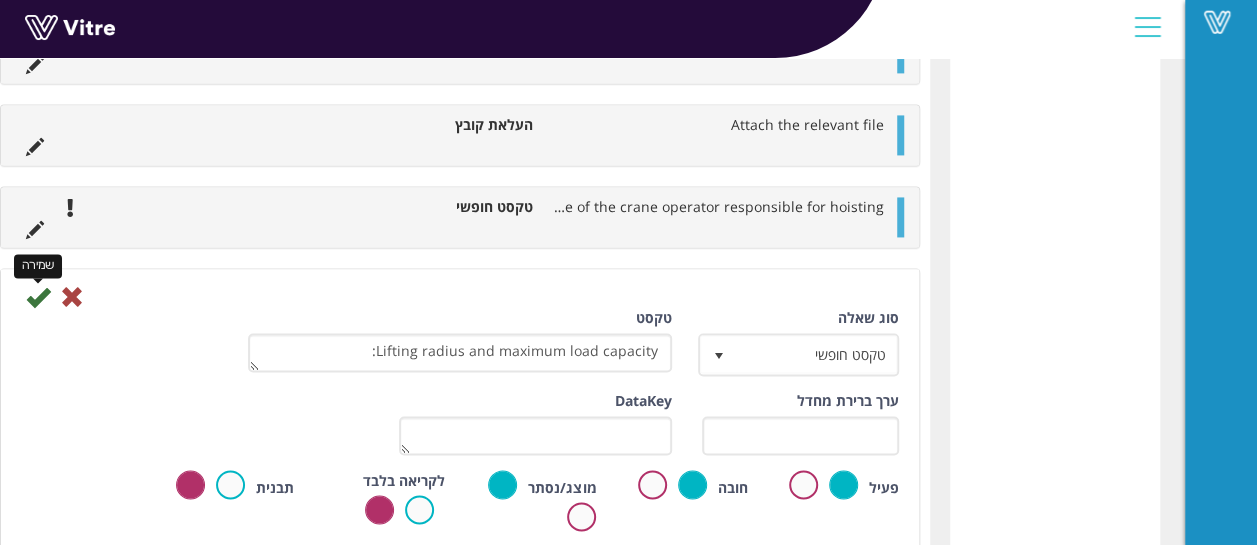 click at bounding box center [38, 297] 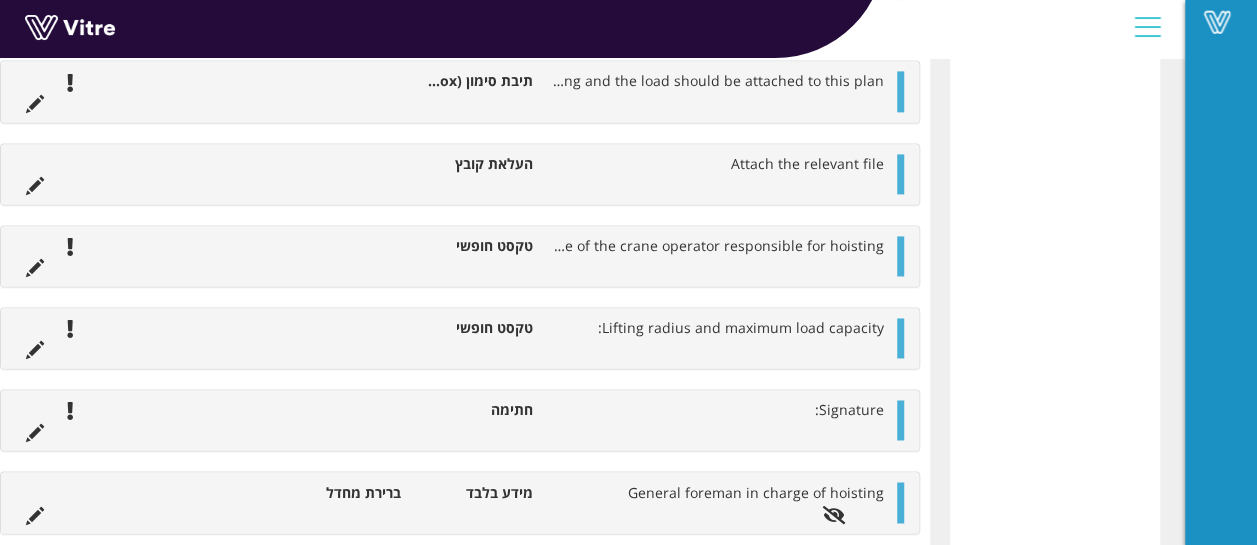 scroll, scrollTop: 5136, scrollLeft: 0, axis: vertical 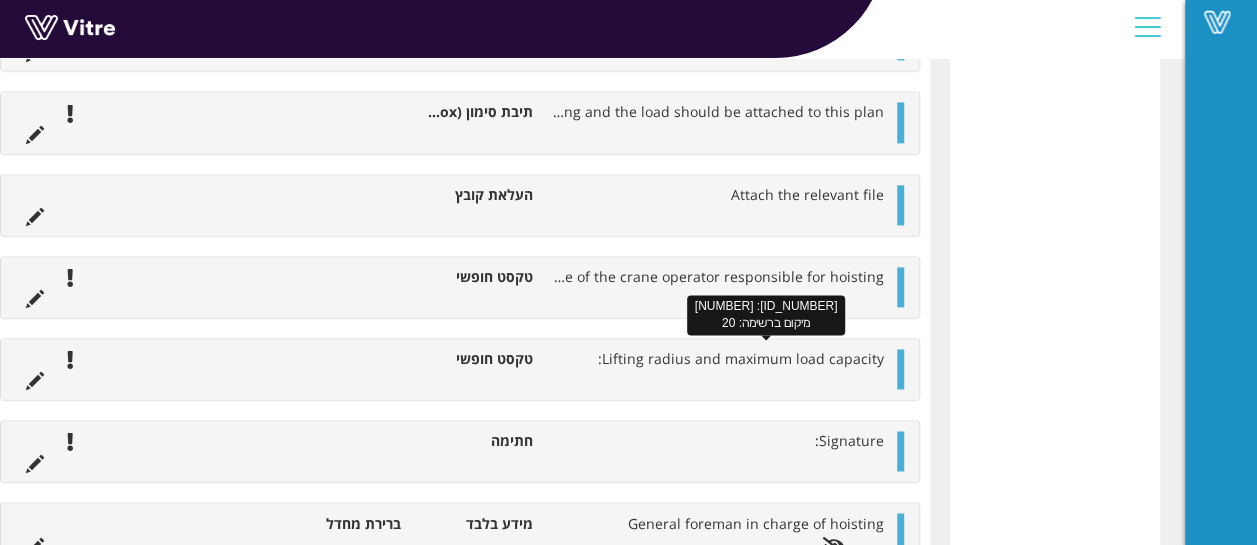 click on "Lifting radius and maximum load capacity:" at bounding box center [741, 358] 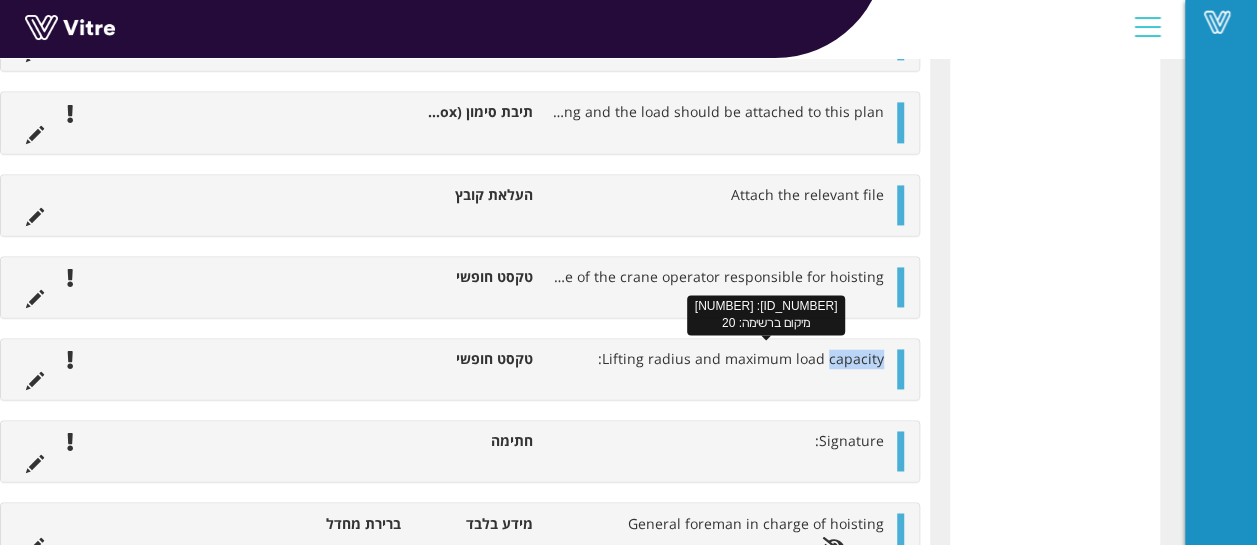 click on "Lifting radius and maximum load capacity:" at bounding box center (741, 358) 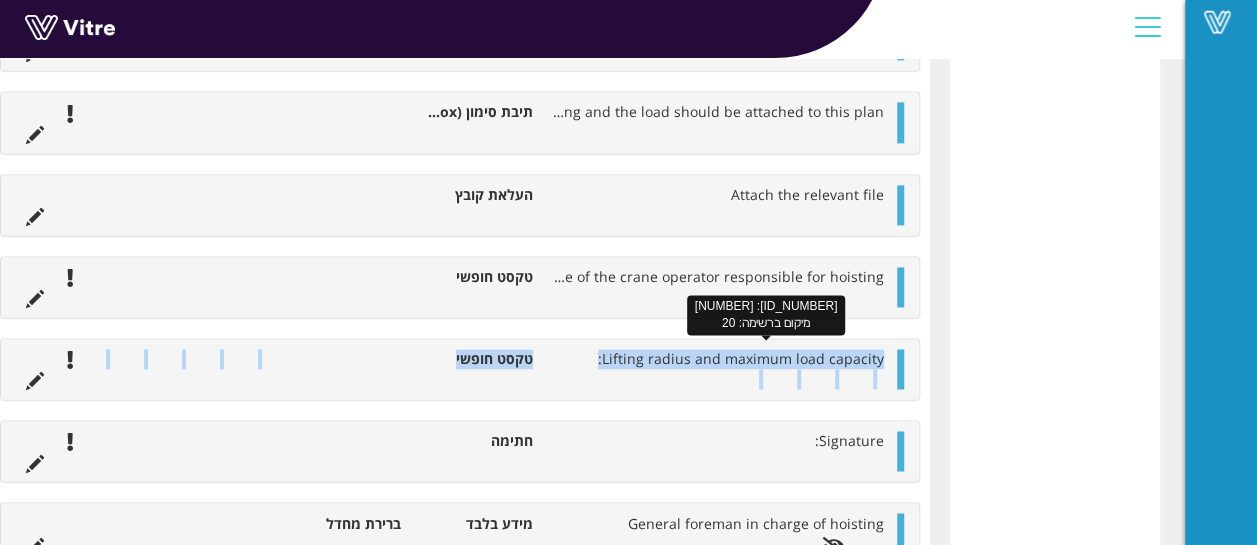click on "Lifting radius and maximum load capacity:" at bounding box center (741, 358) 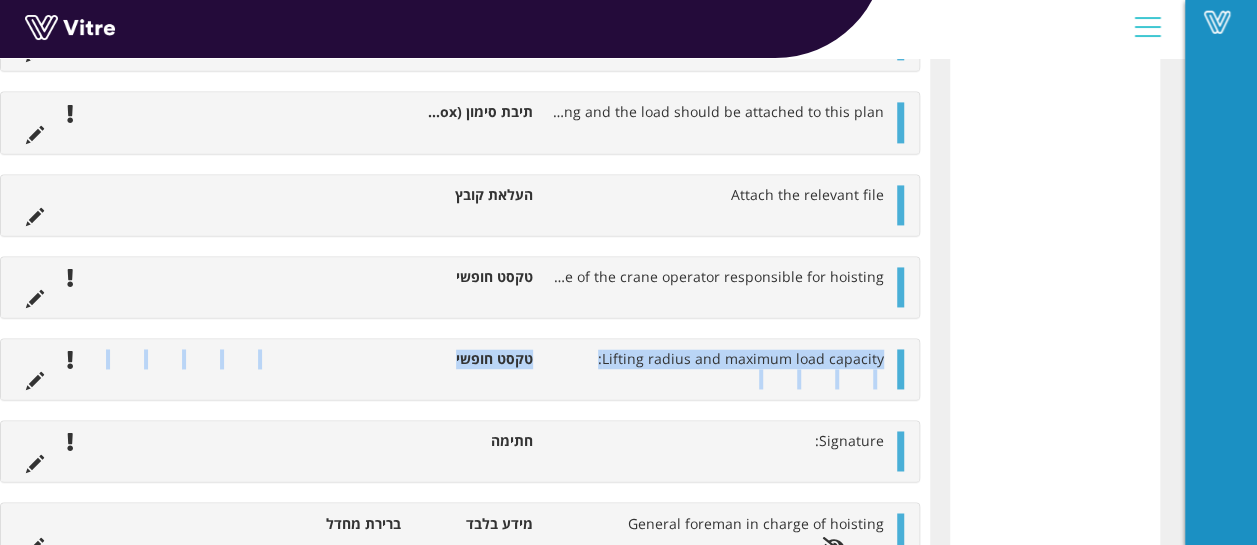 click on "Lifting radius and maximum load capacity:" at bounding box center [718, 359] 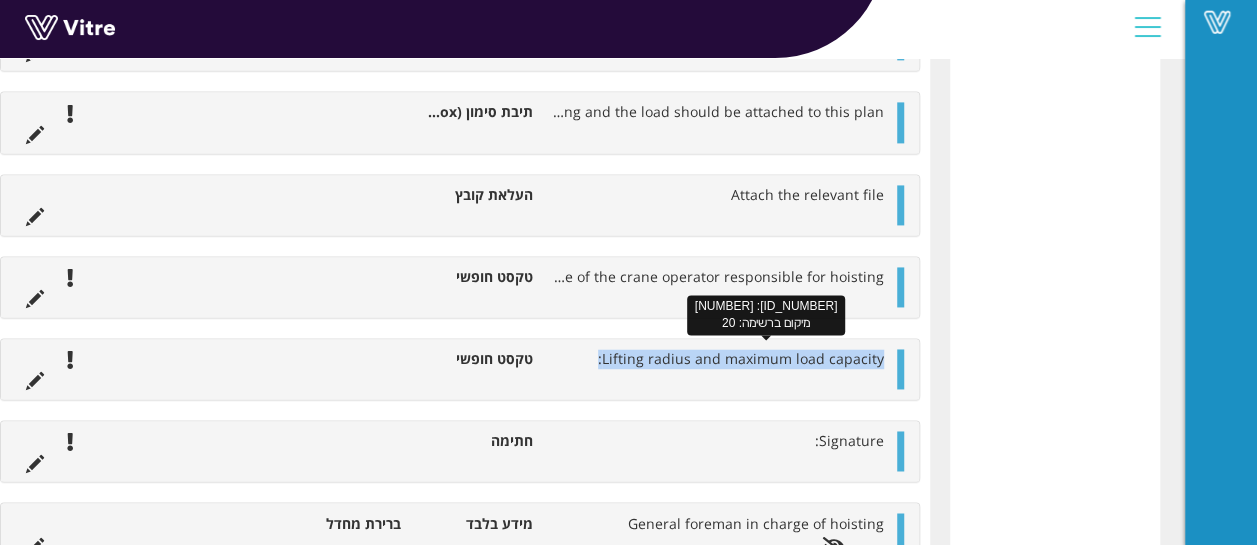 drag, startPoint x: 888, startPoint y: 349, endPoint x: 608, endPoint y: 356, distance: 280.0875 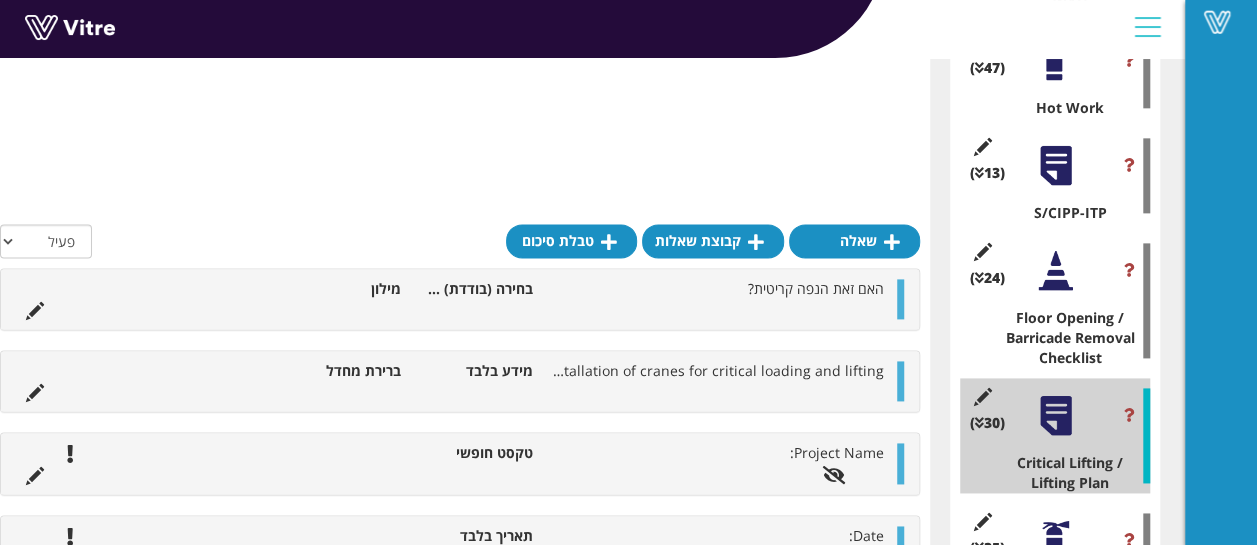 scroll, scrollTop: 1336, scrollLeft: 0, axis: vertical 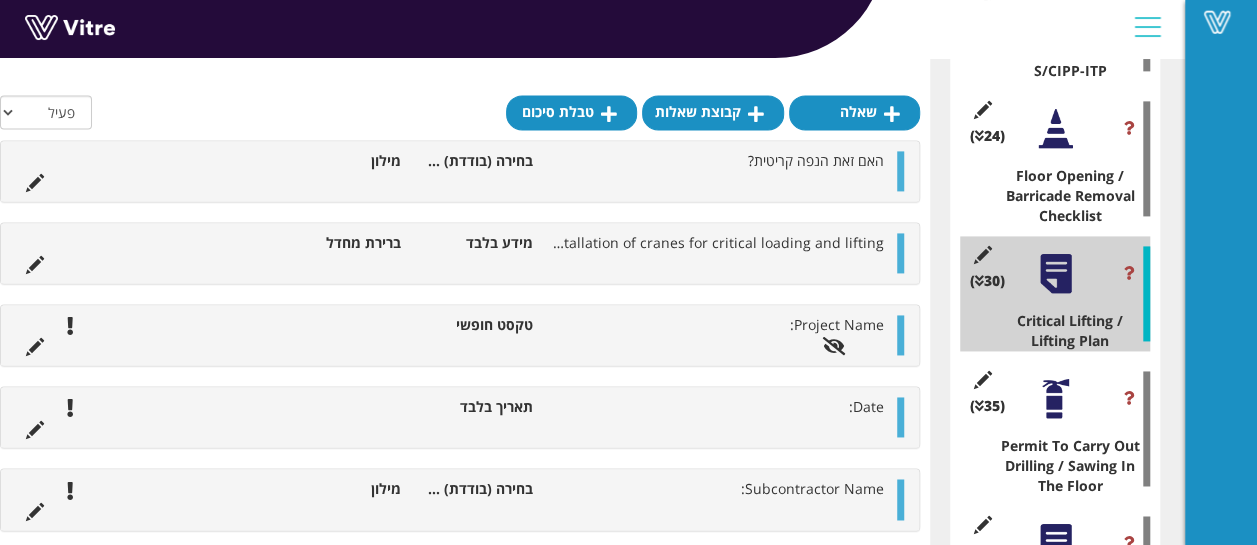 copy on "Lifting radius and maximum load capacity:" 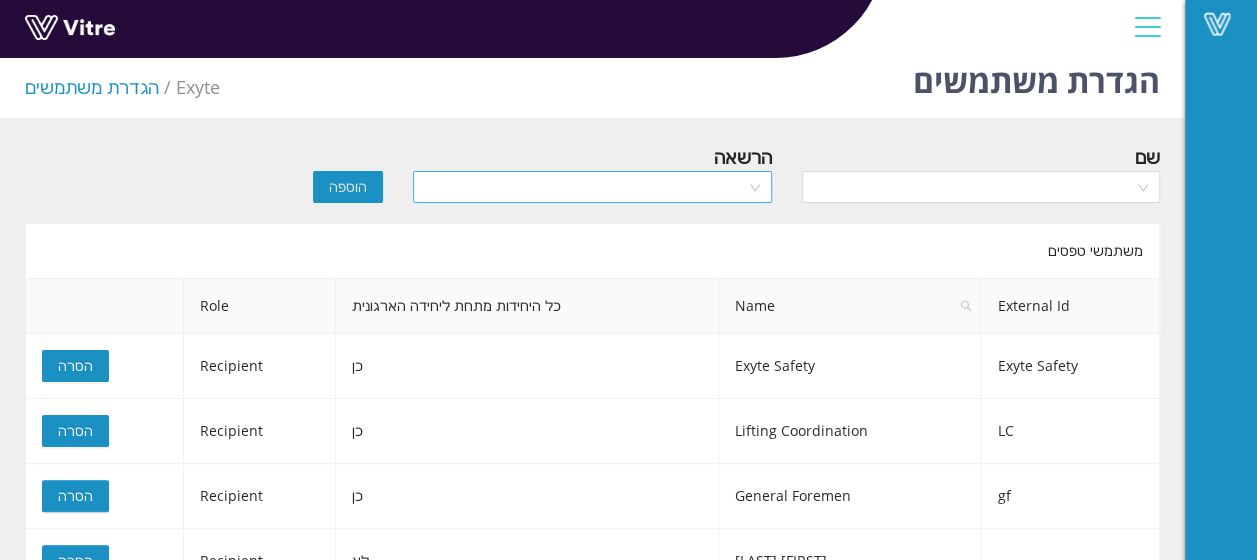 scroll, scrollTop: 0, scrollLeft: 0, axis: both 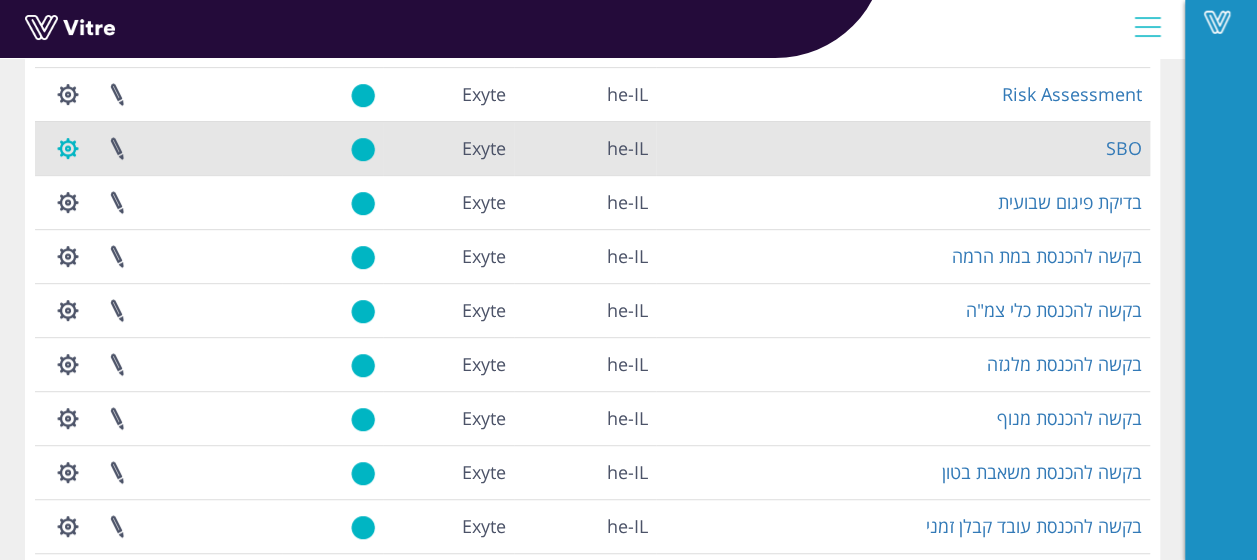 click at bounding box center [68, 148] 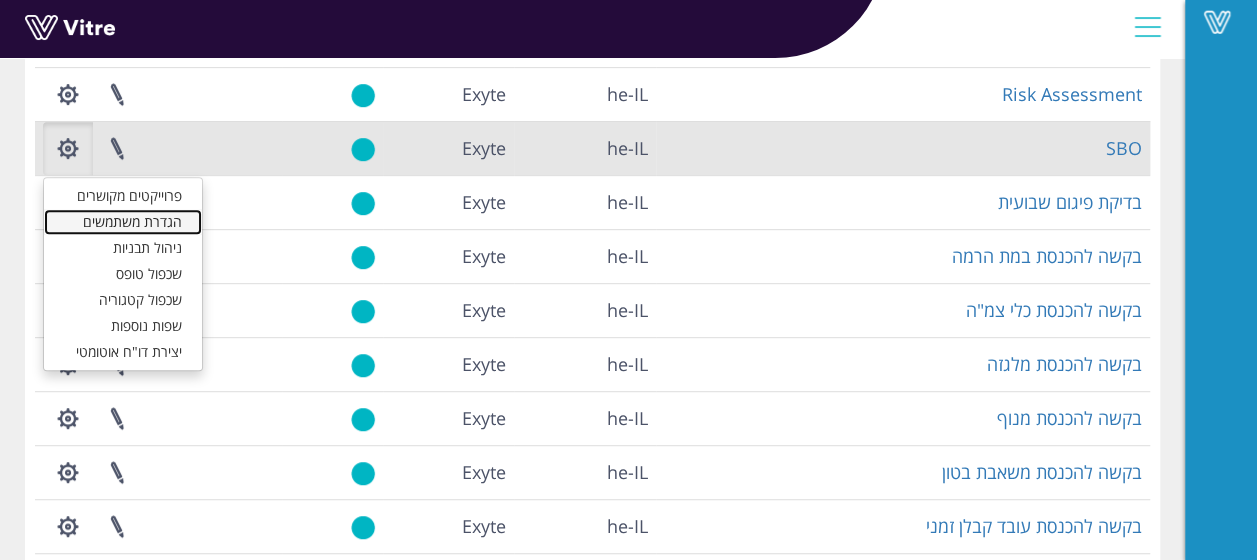 click on "הגדרת משתמשים" at bounding box center [123, 222] 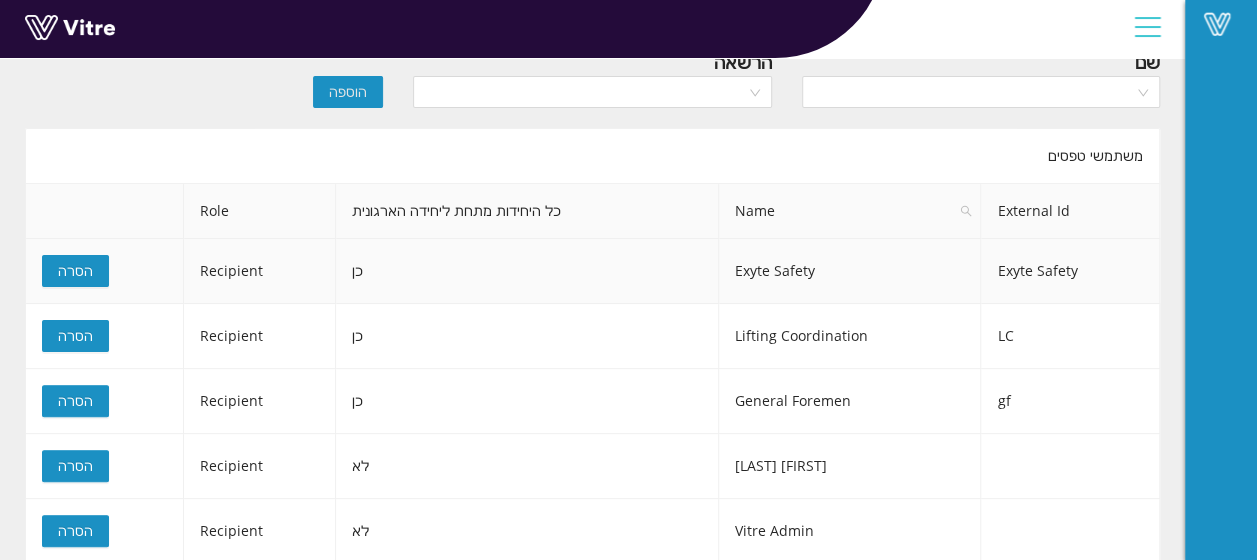 scroll, scrollTop: 200, scrollLeft: 0, axis: vertical 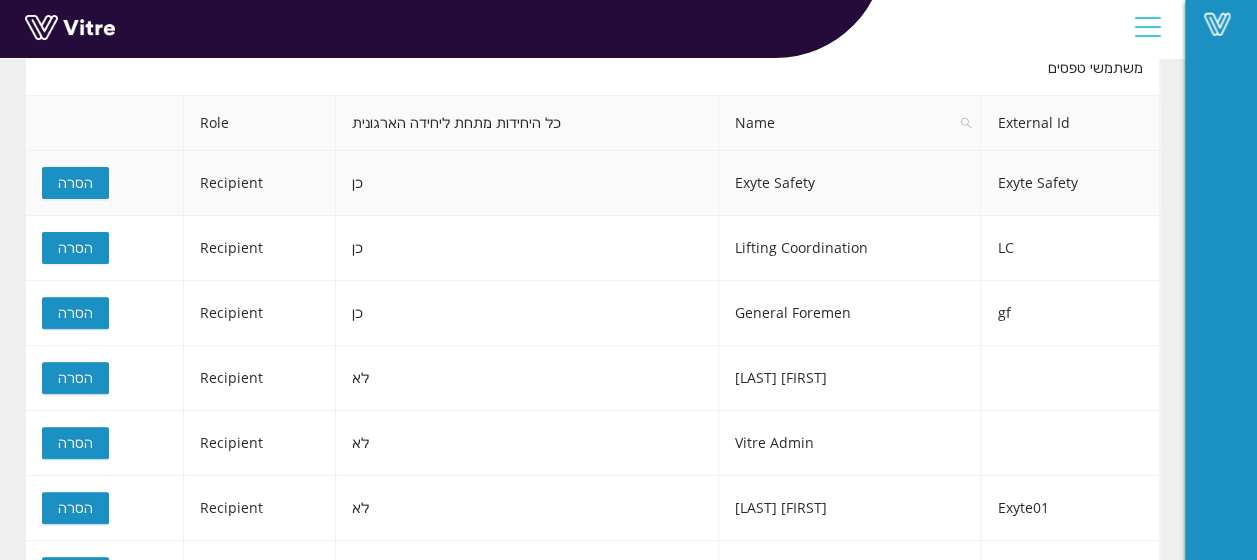 click on "הסרה" at bounding box center (75, 183) 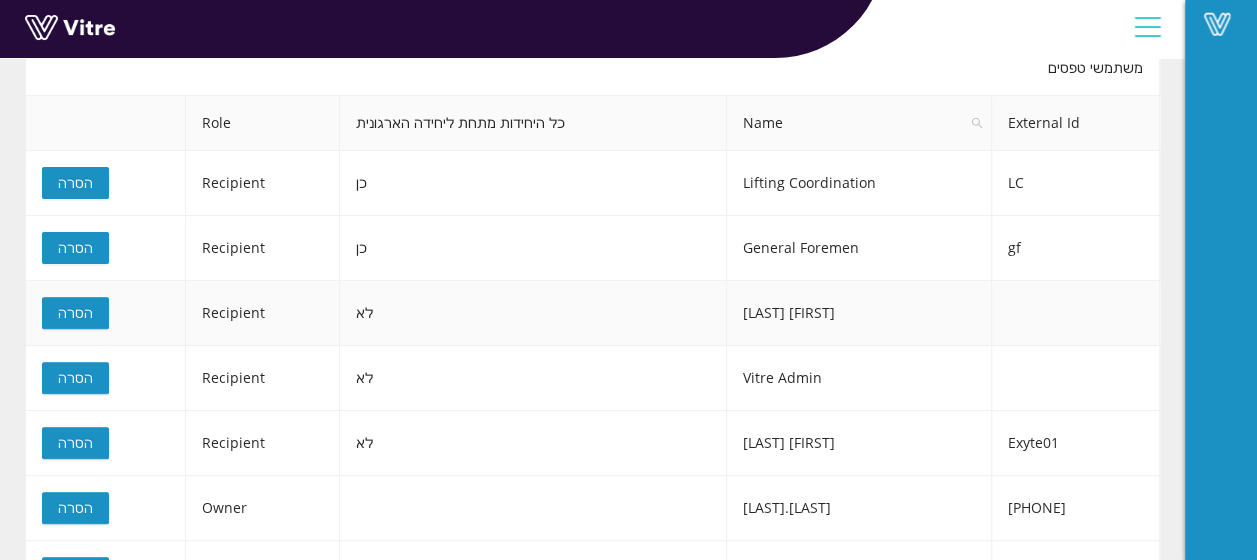 scroll, scrollTop: 0, scrollLeft: 0, axis: both 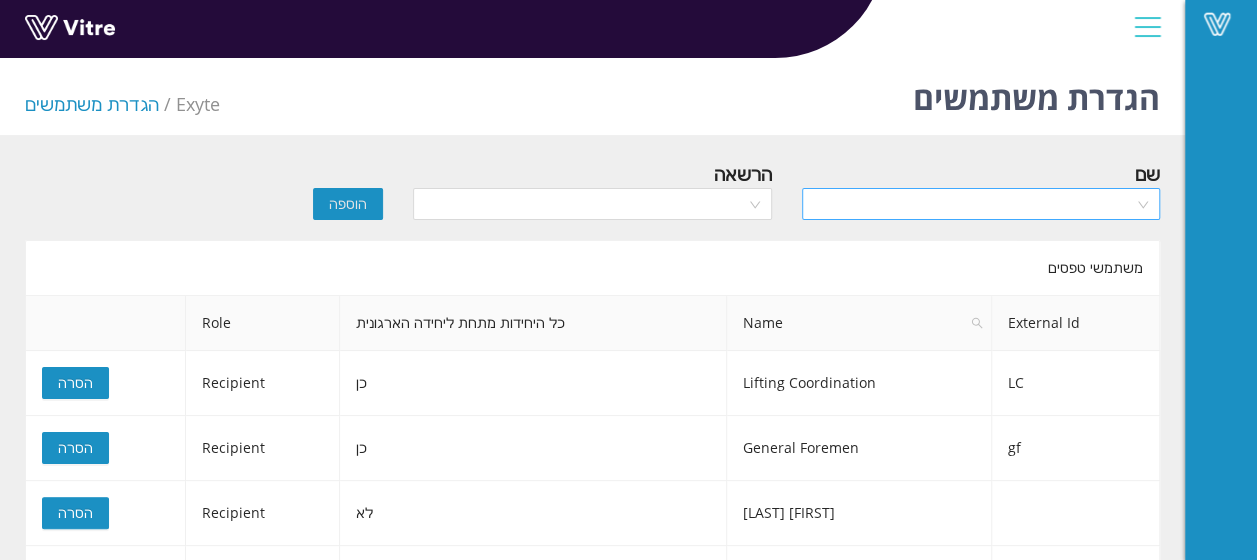 click at bounding box center [974, 204] 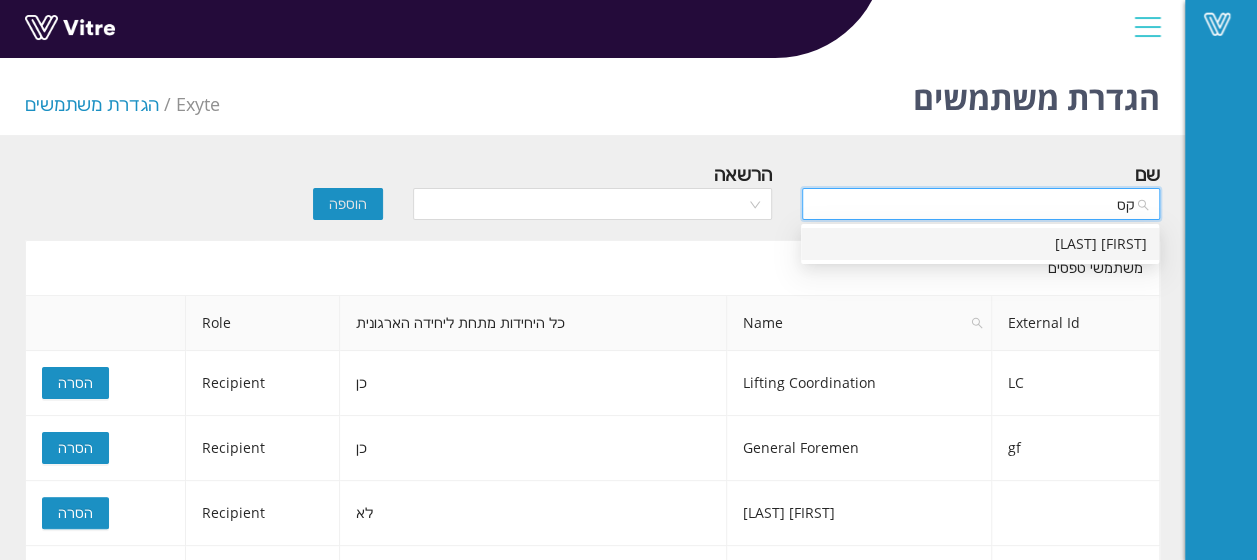 type on "ק" 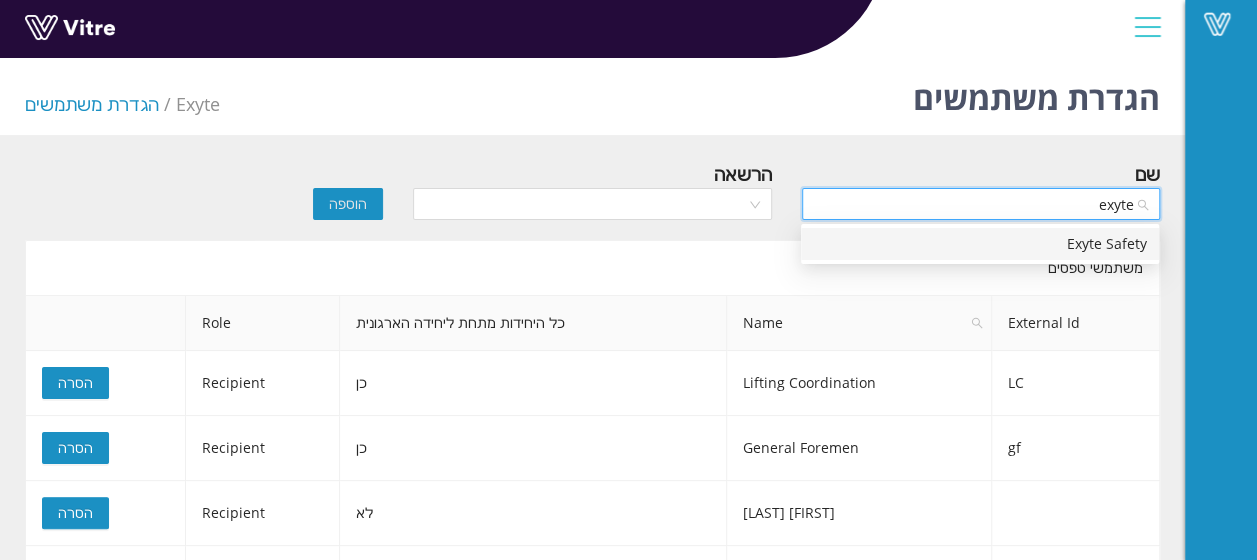 type on "exyte [LAST]" 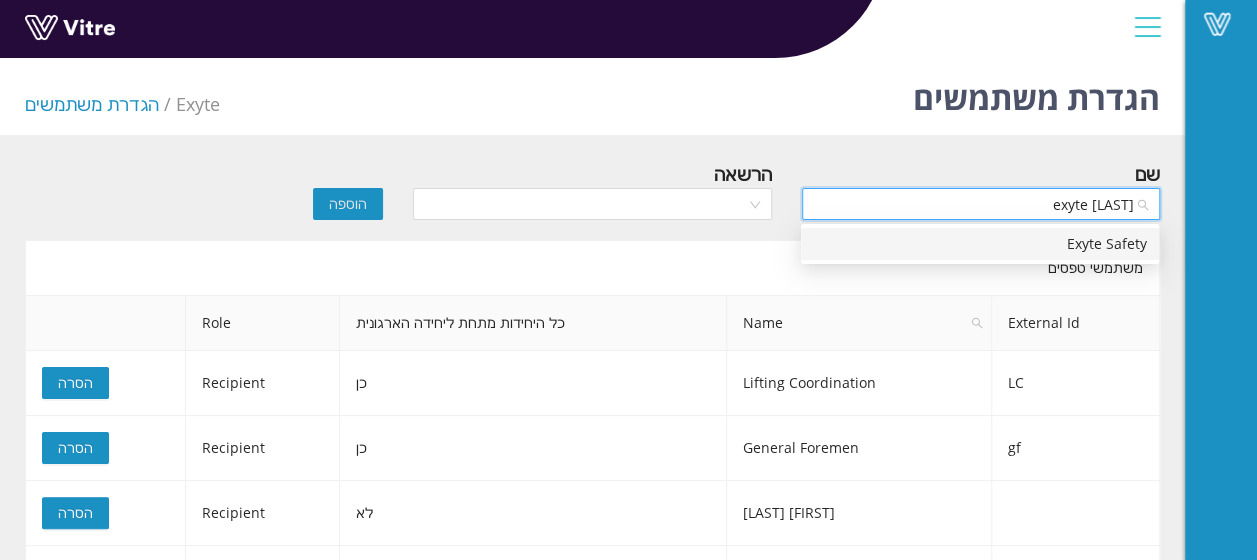 click on "Exyte Safety" at bounding box center [980, 244] 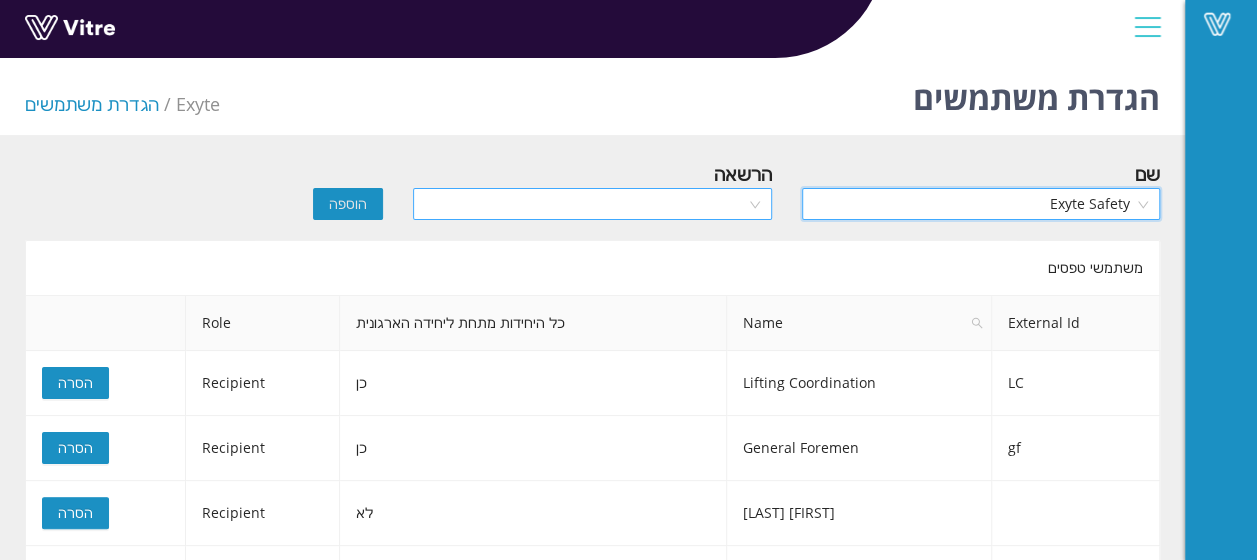 click at bounding box center [585, 204] 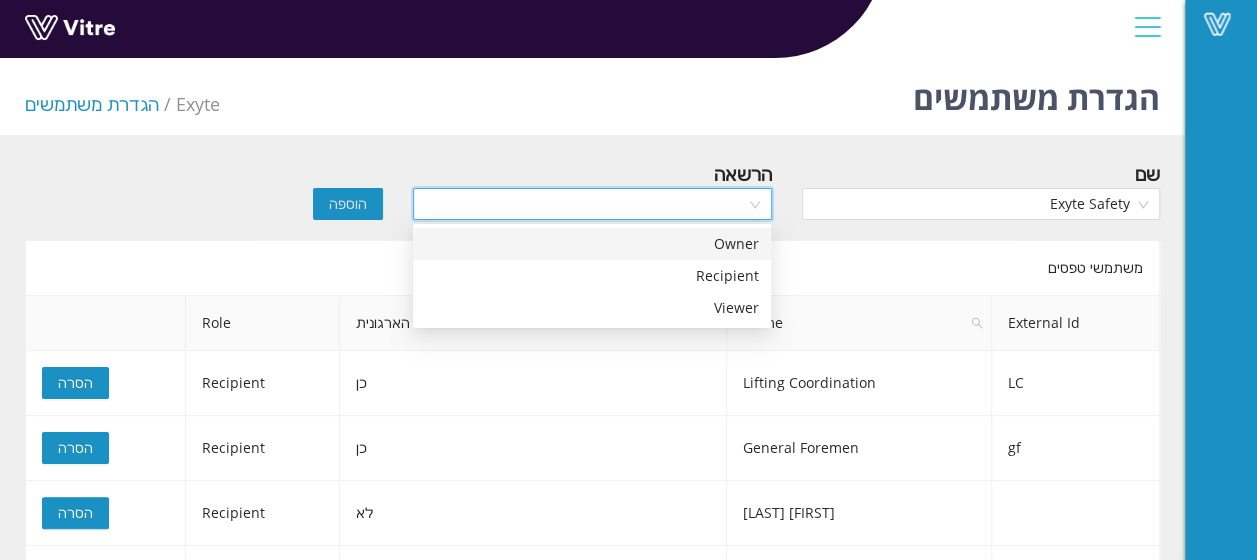 click on "Owner" at bounding box center (592, 244) 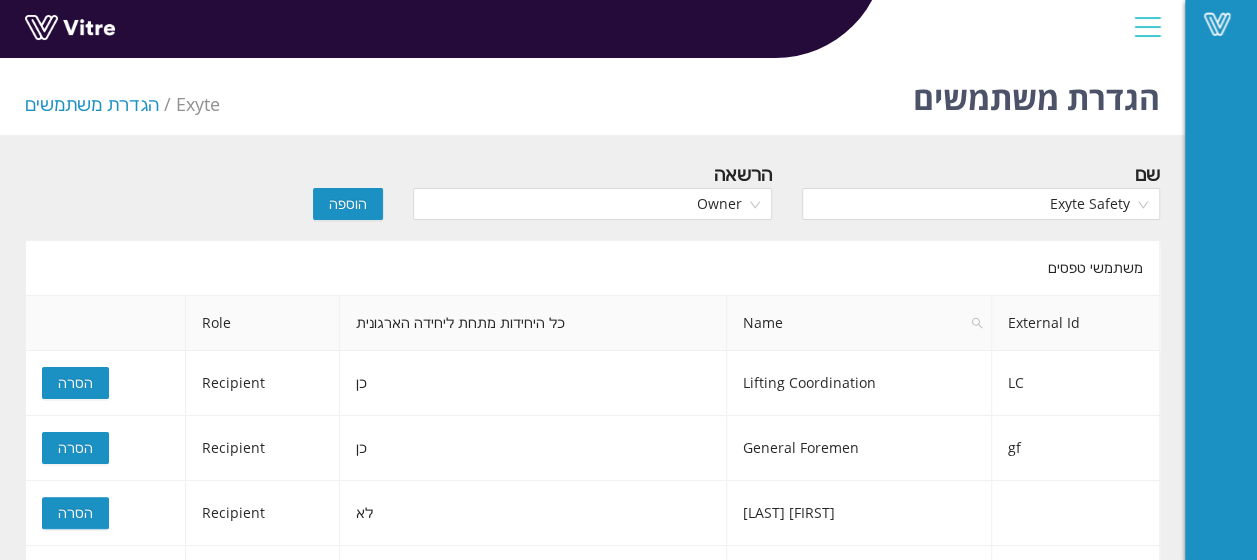 click on "הוספה" at bounding box center (348, 204) 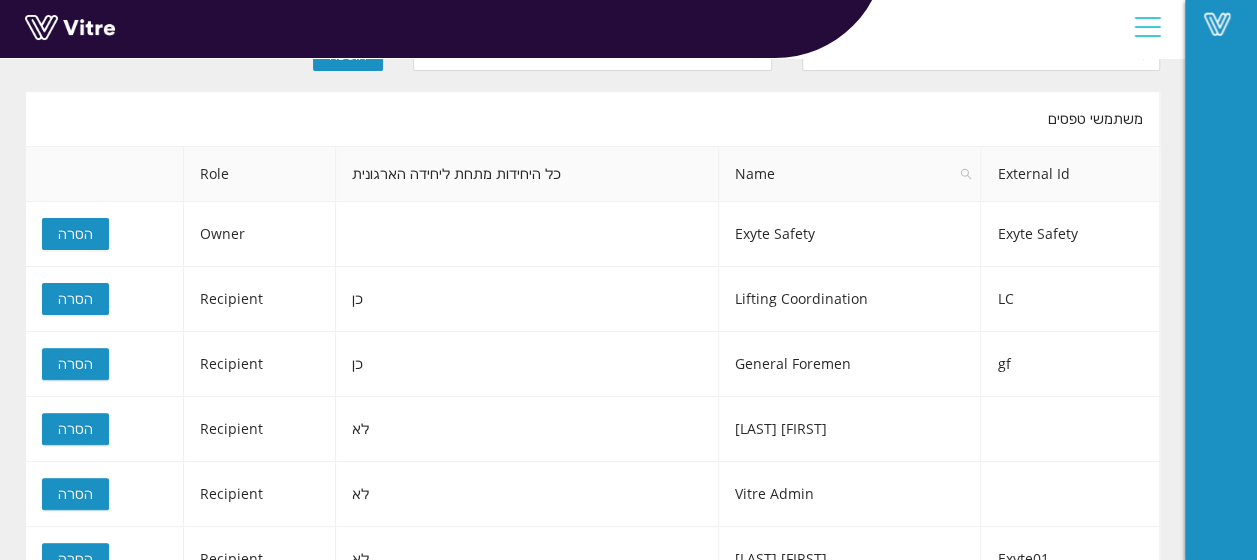 scroll, scrollTop: 372, scrollLeft: 0, axis: vertical 